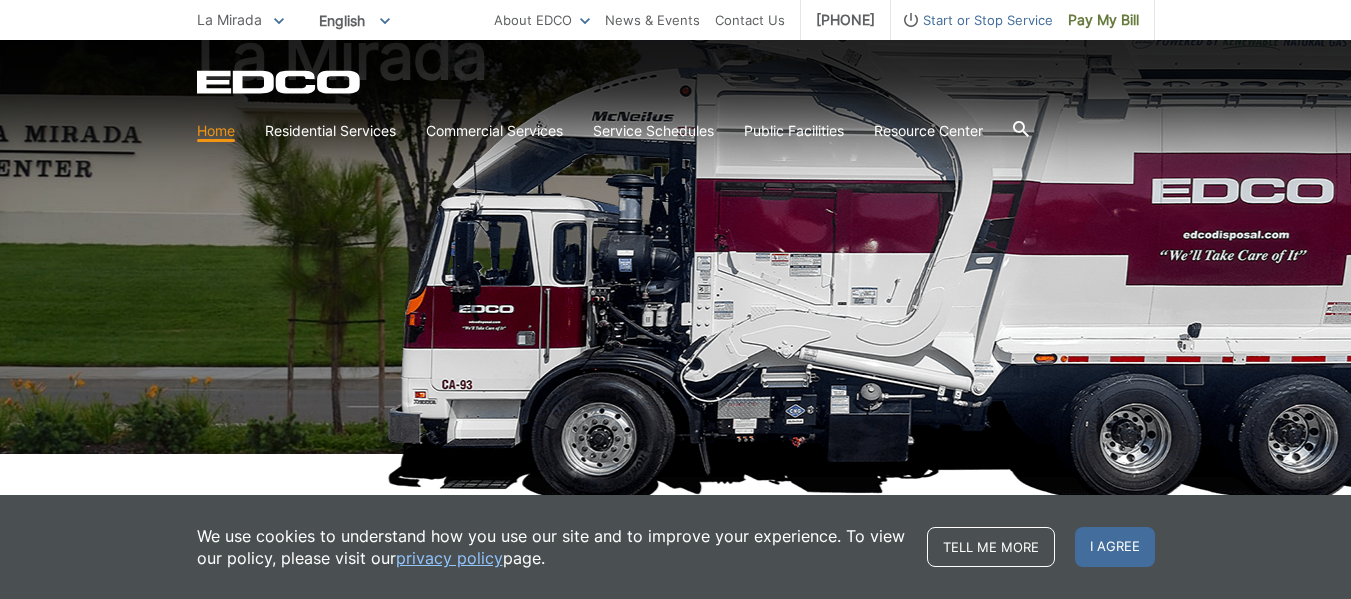 scroll, scrollTop: 300, scrollLeft: 0, axis: vertical 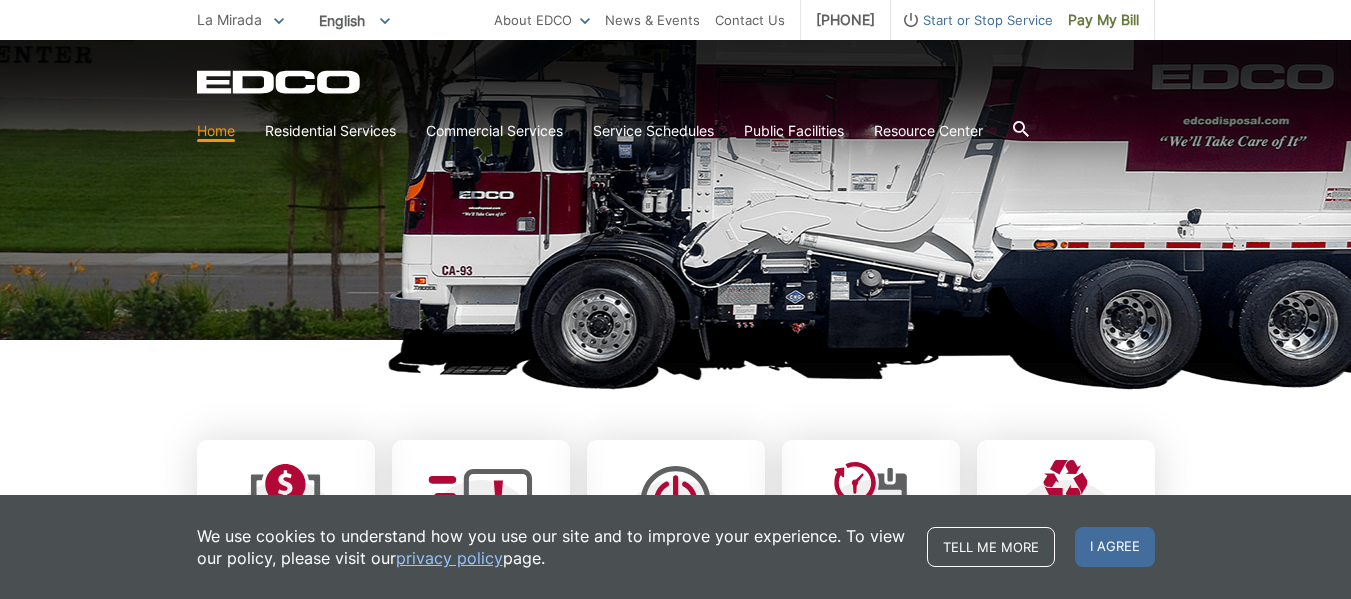 click on "privacy policy" at bounding box center (449, 558) 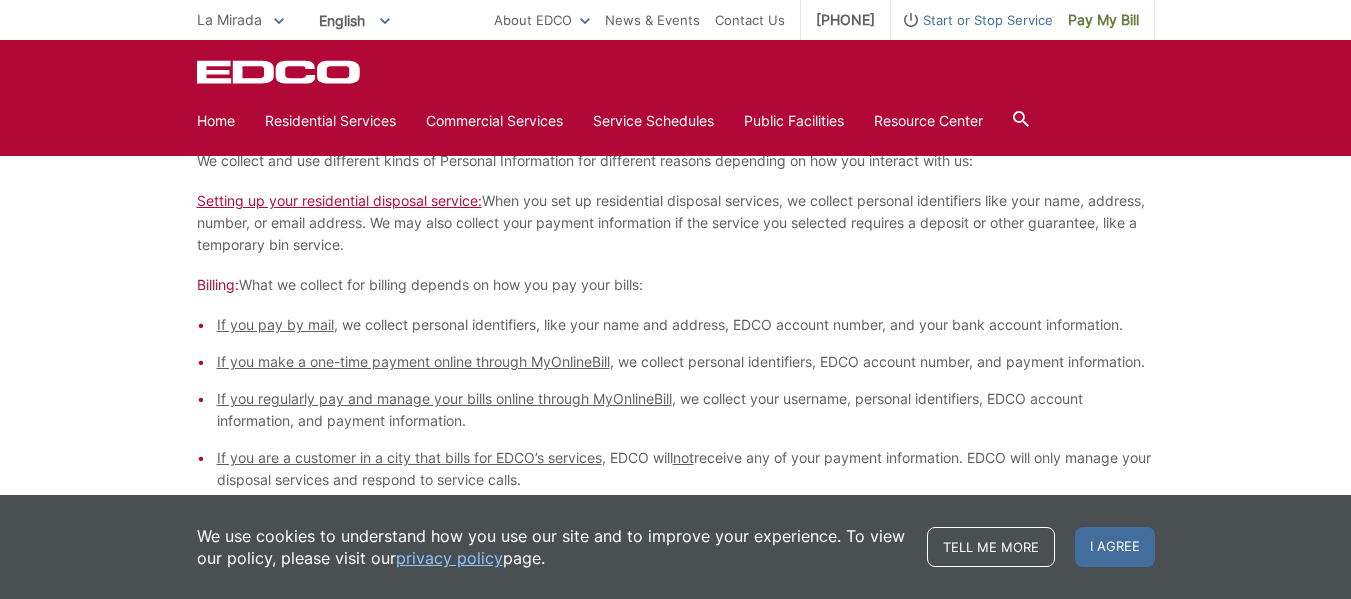 scroll, scrollTop: 900, scrollLeft: 0, axis: vertical 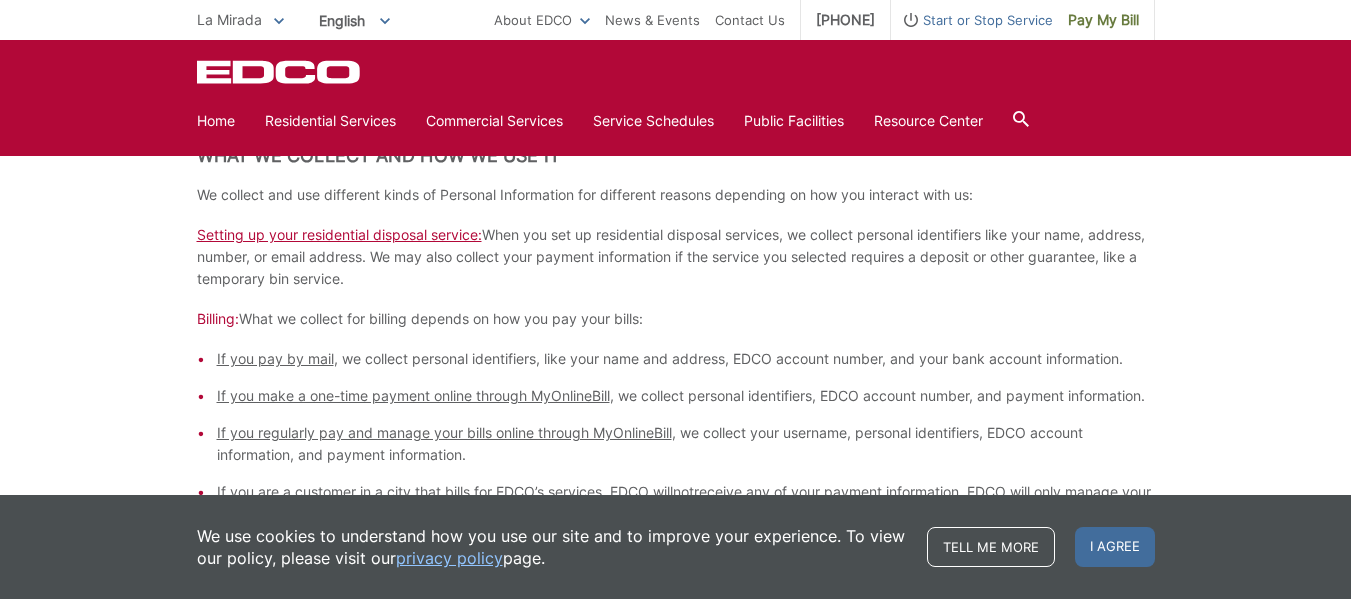 click on "Setting up your residential disposal service:" at bounding box center (339, 234) 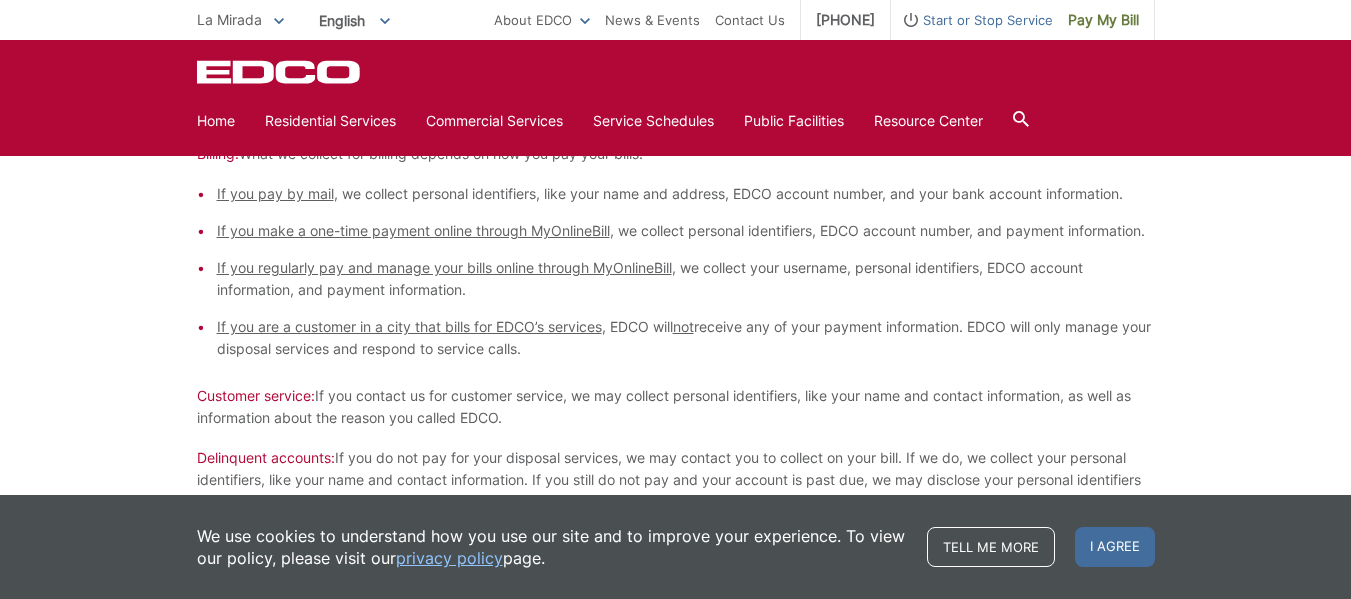 scroll, scrollTop: 1100, scrollLeft: 0, axis: vertical 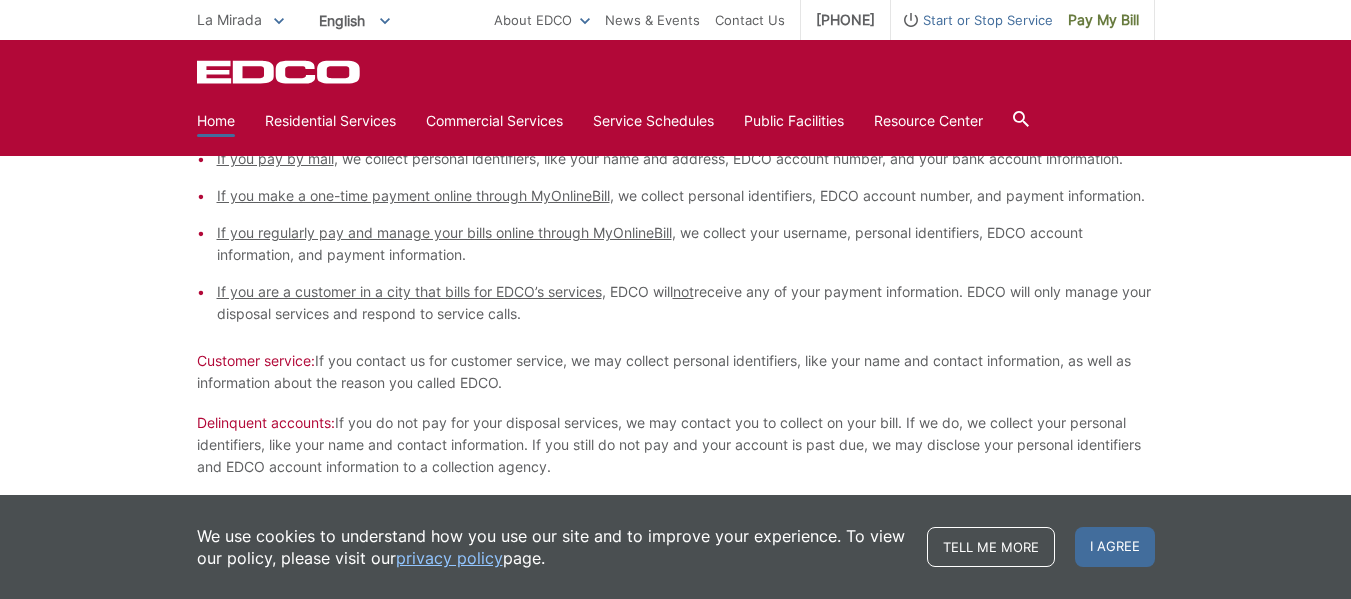 click on "Home" at bounding box center (216, 121) 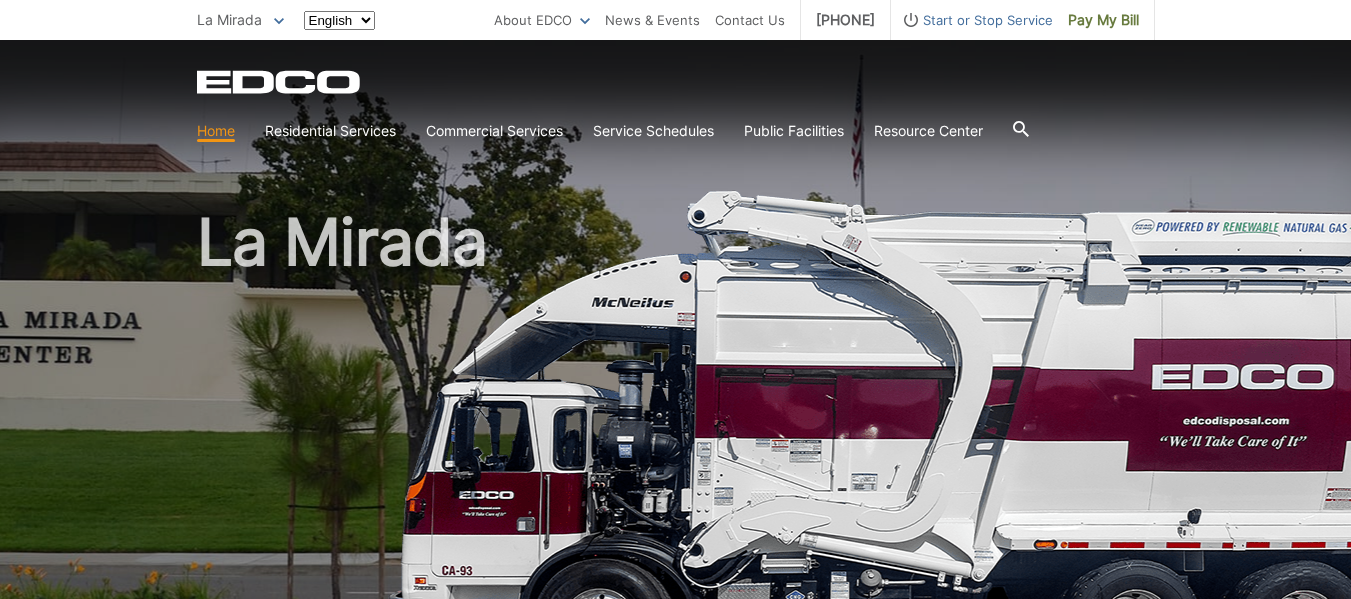 scroll, scrollTop: 0, scrollLeft: 0, axis: both 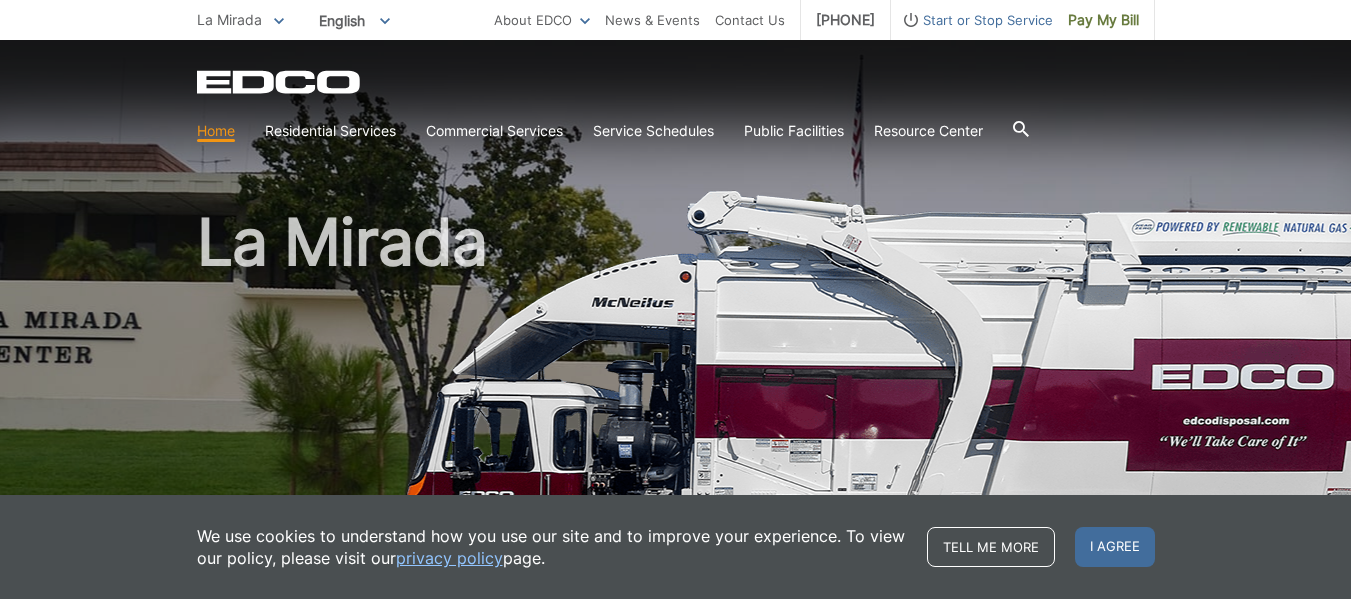 click at bounding box center [279, 20] 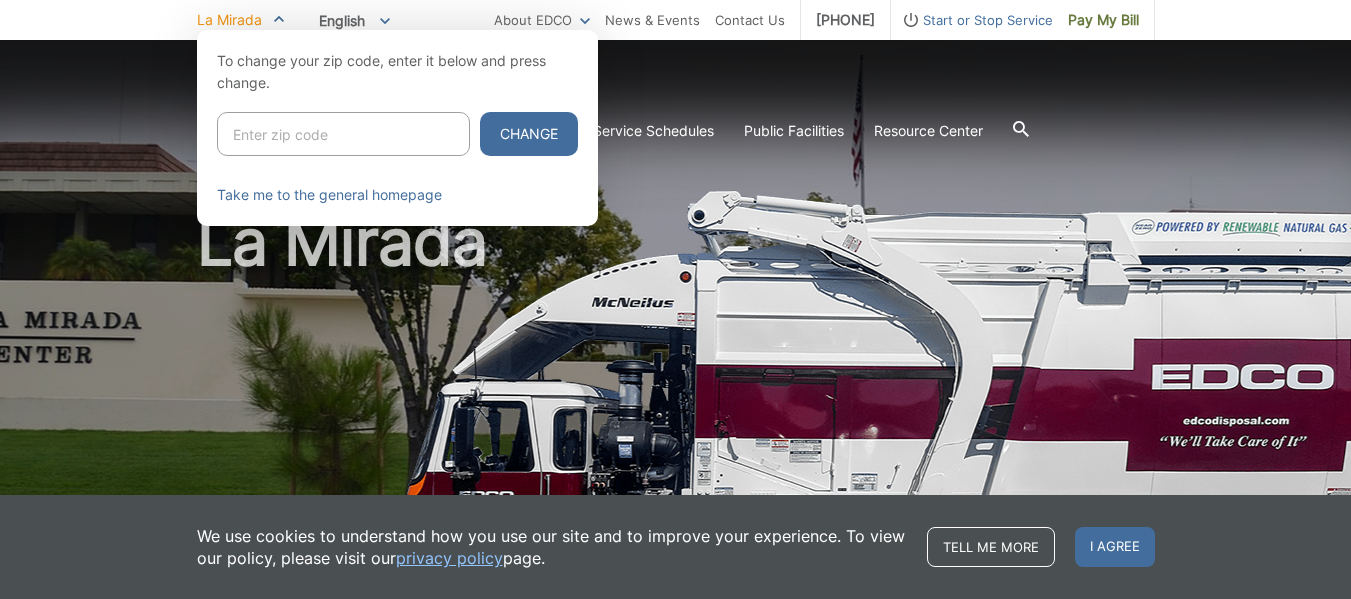 click at bounding box center (675, 329) 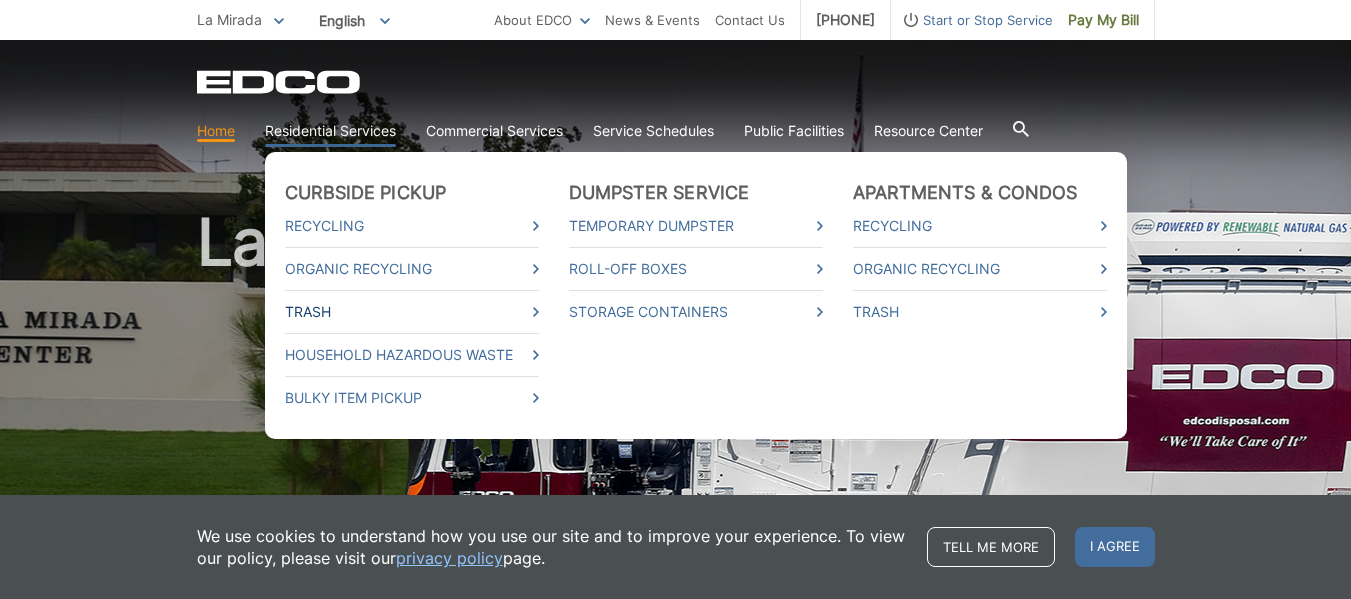 click on "Trash" at bounding box center (412, 312) 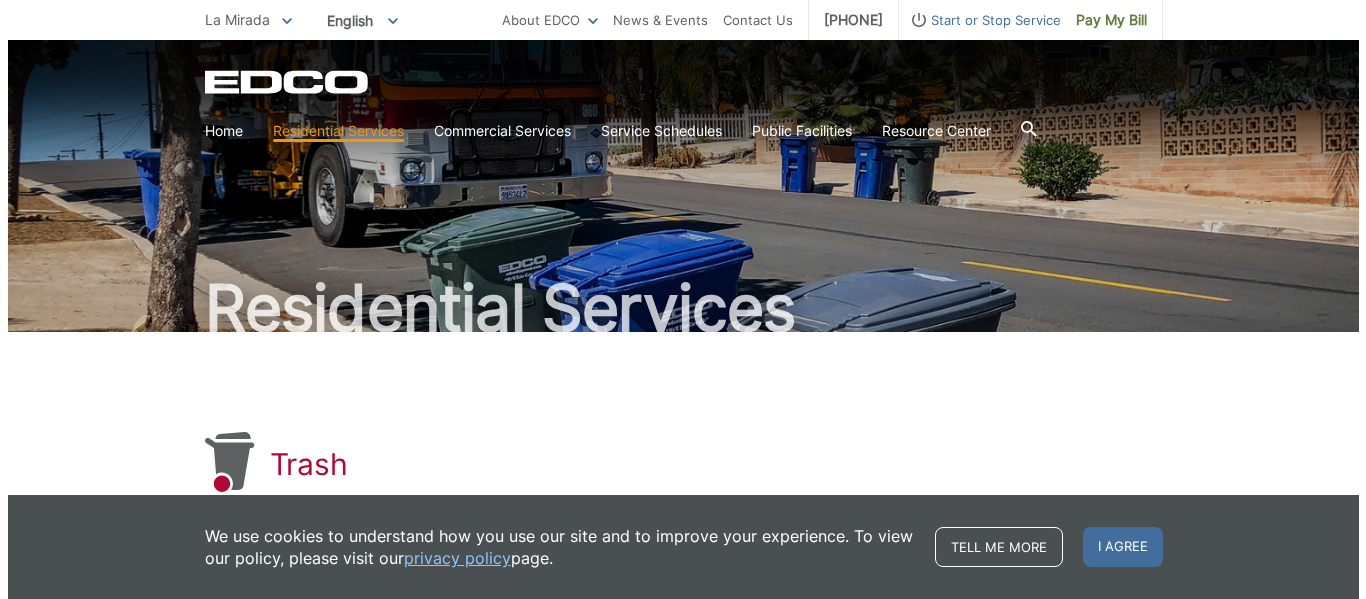 scroll, scrollTop: 0, scrollLeft: 0, axis: both 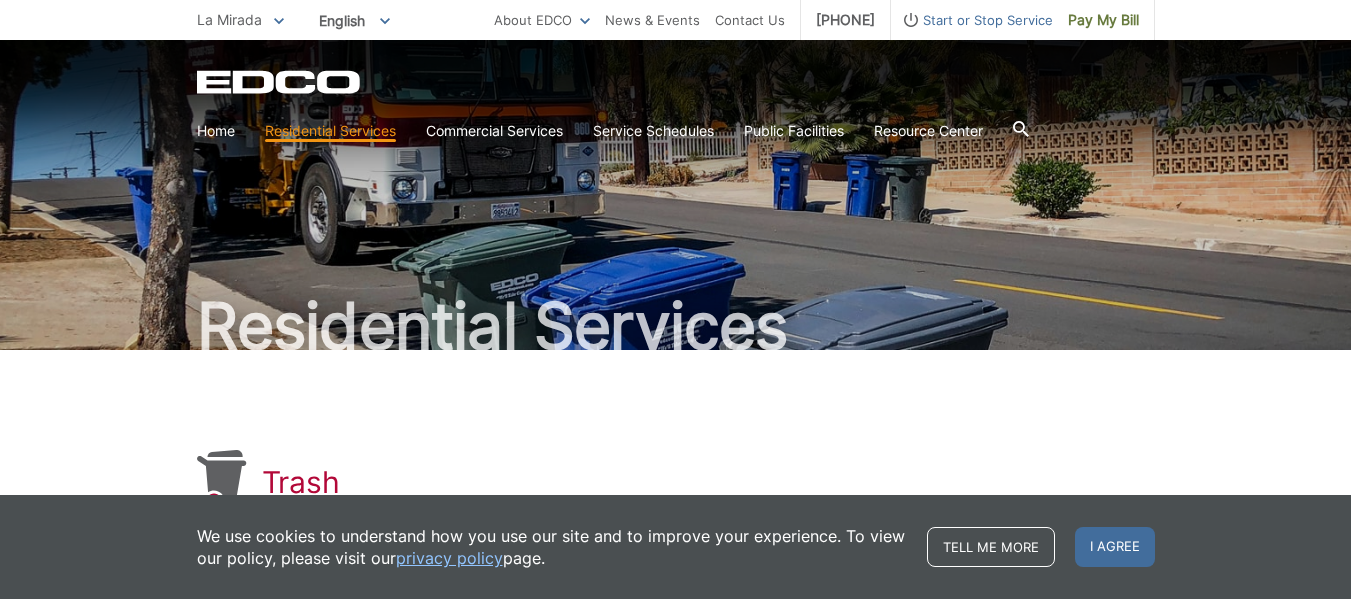 click on "Start or Stop Service" at bounding box center (972, 20) 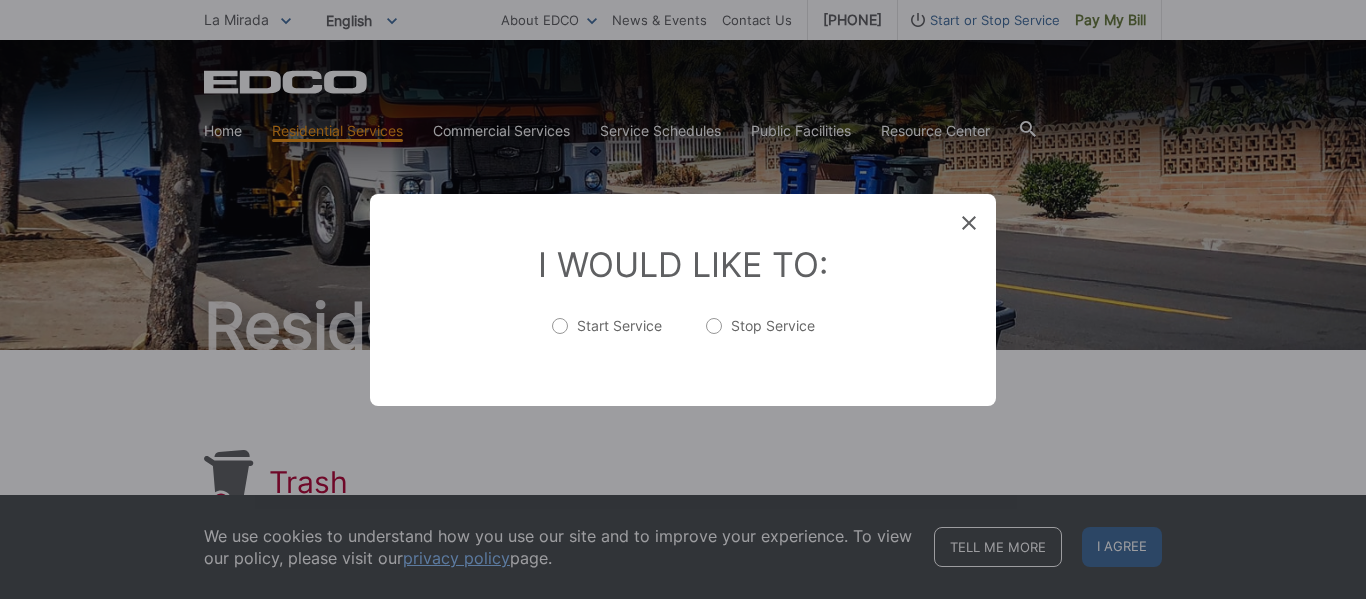 click on "Start Service" at bounding box center [607, 336] 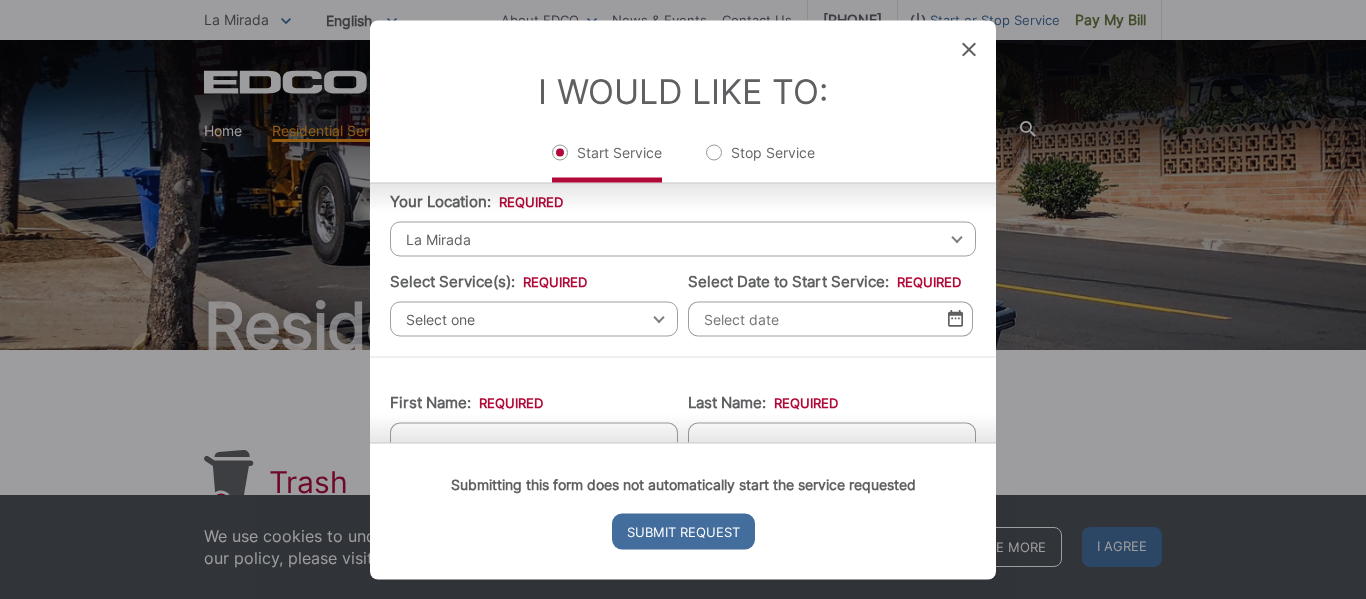 scroll, scrollTop: 100, scrollLeft: 0, axis: vertical 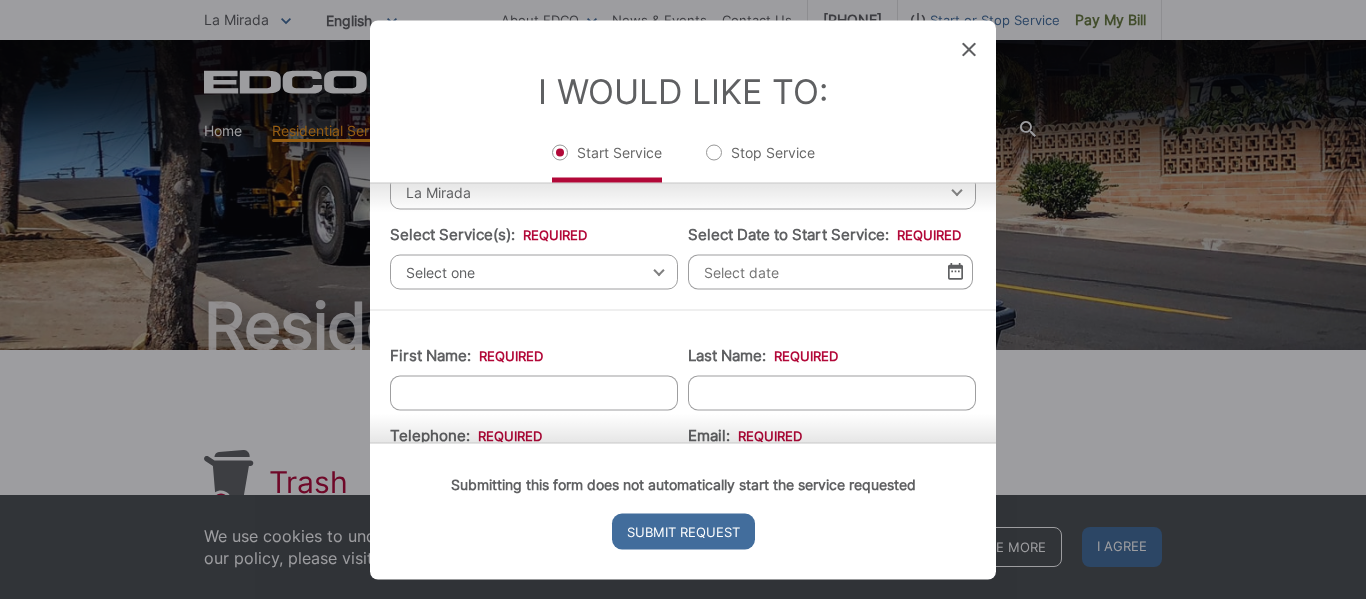 click on "Select one" at bounding box center [534, 271] 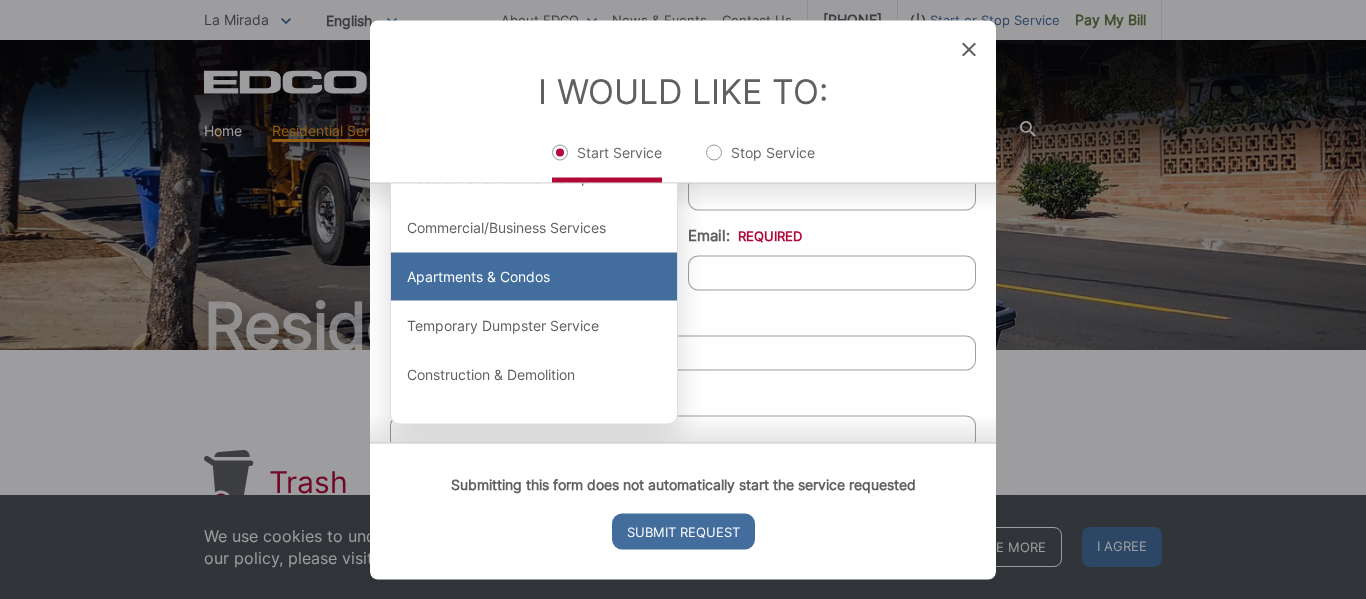scroll, scrollTop: 200, scrollLeft: 0, axis: vertical 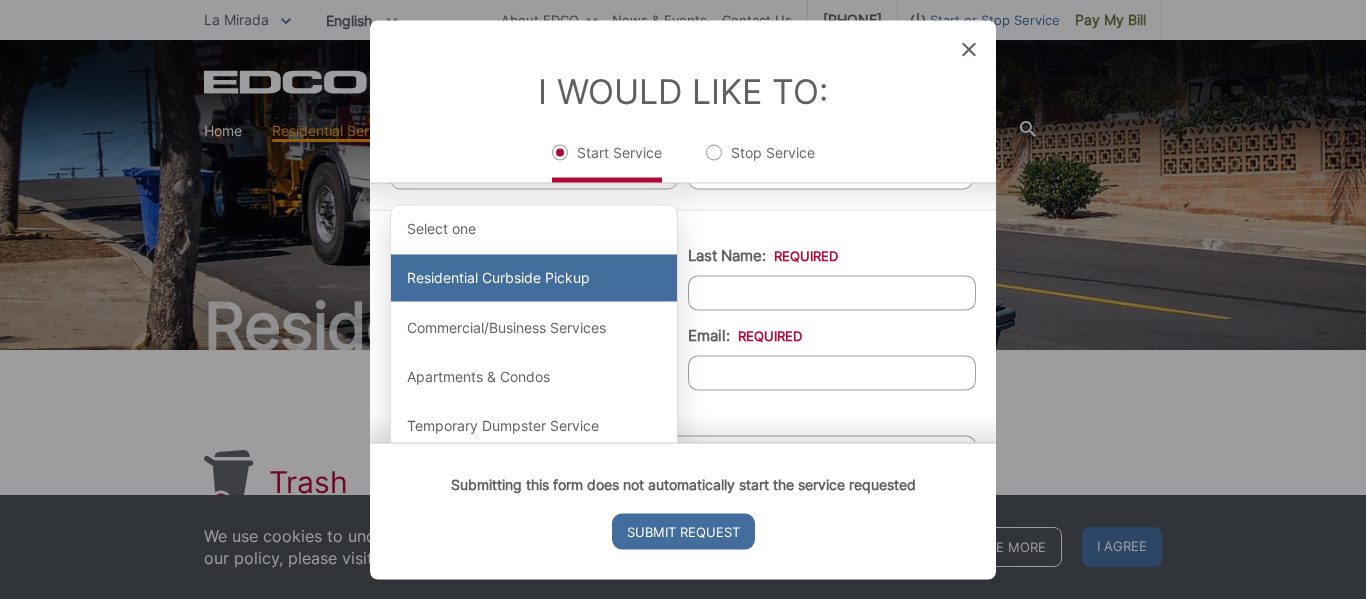 click on "Residential Curbside Pickup" at bounding box center (534, 278) 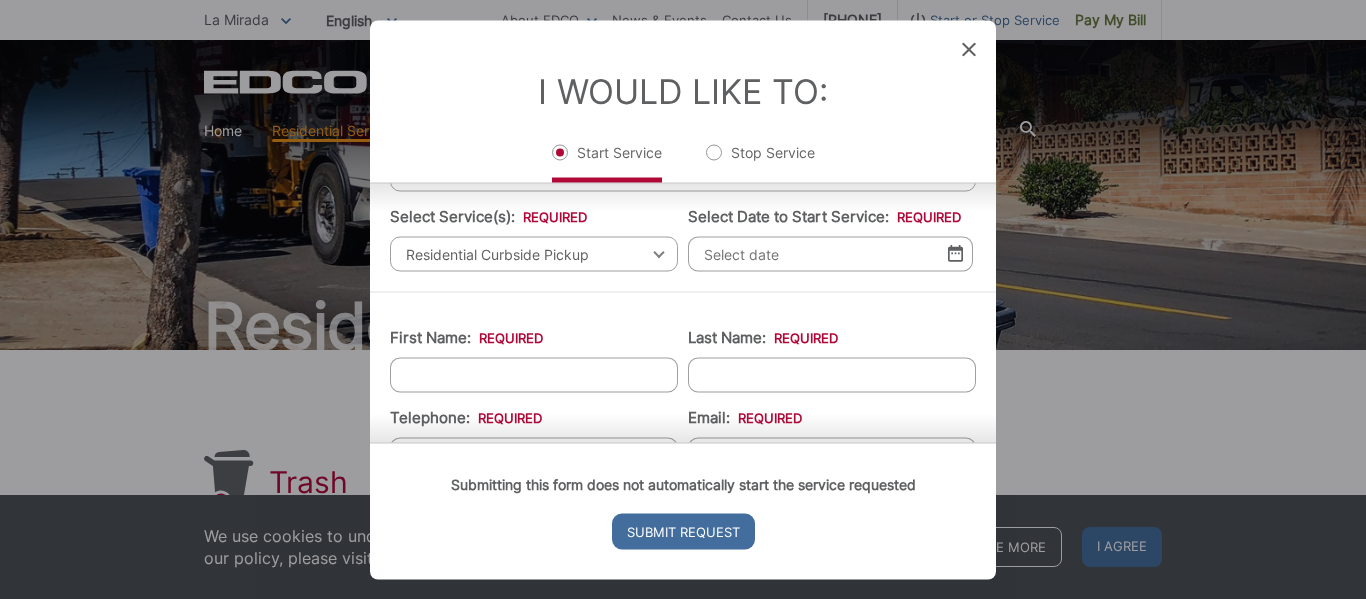 scroll, scrollTop: 0, scrollLeft: 0, axis: both 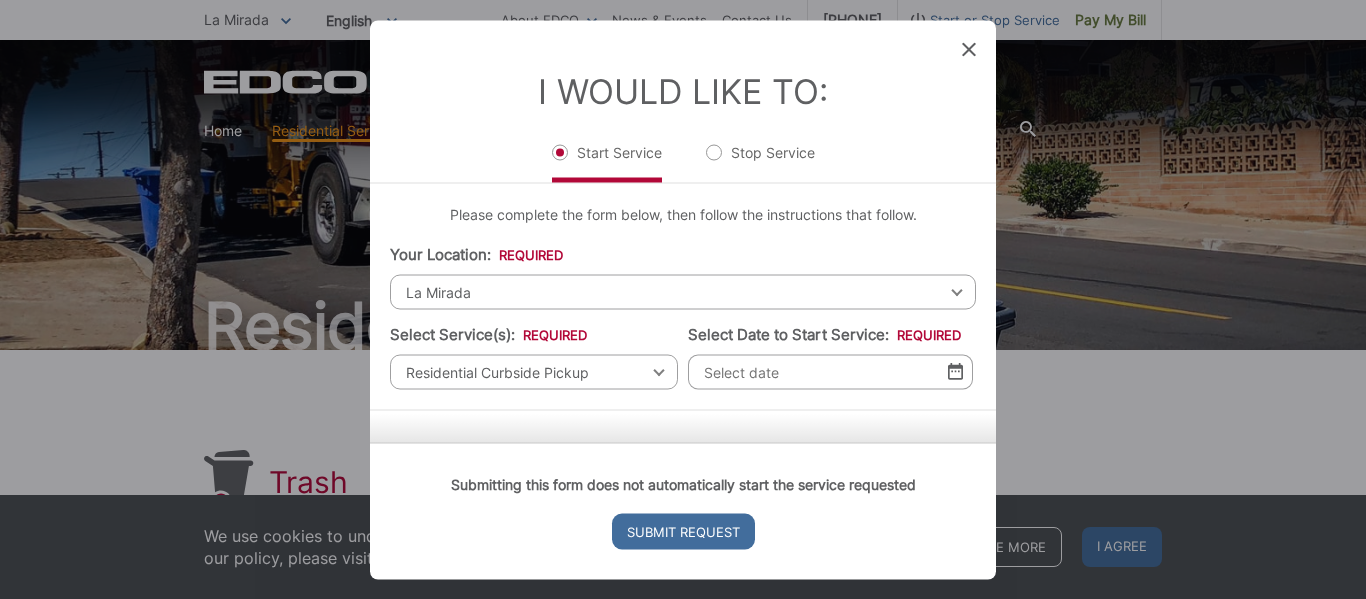 click at bounding box center (955, 371) 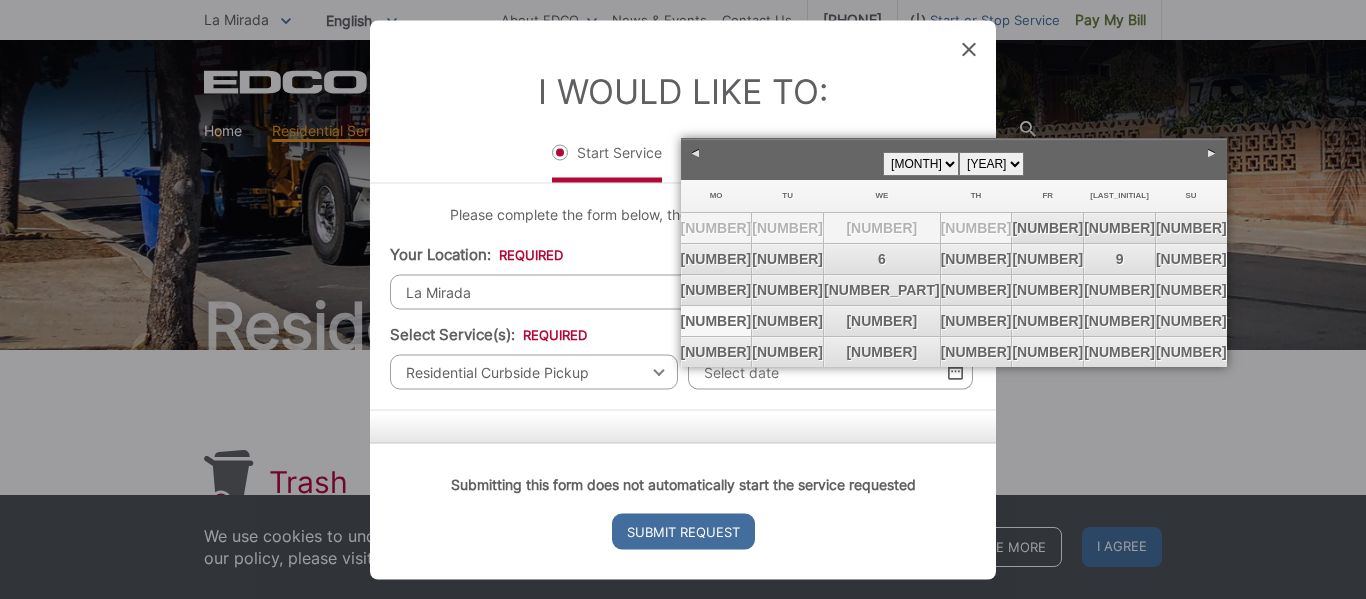 click on "[NUMBER]" at bounding box center (716, 321) 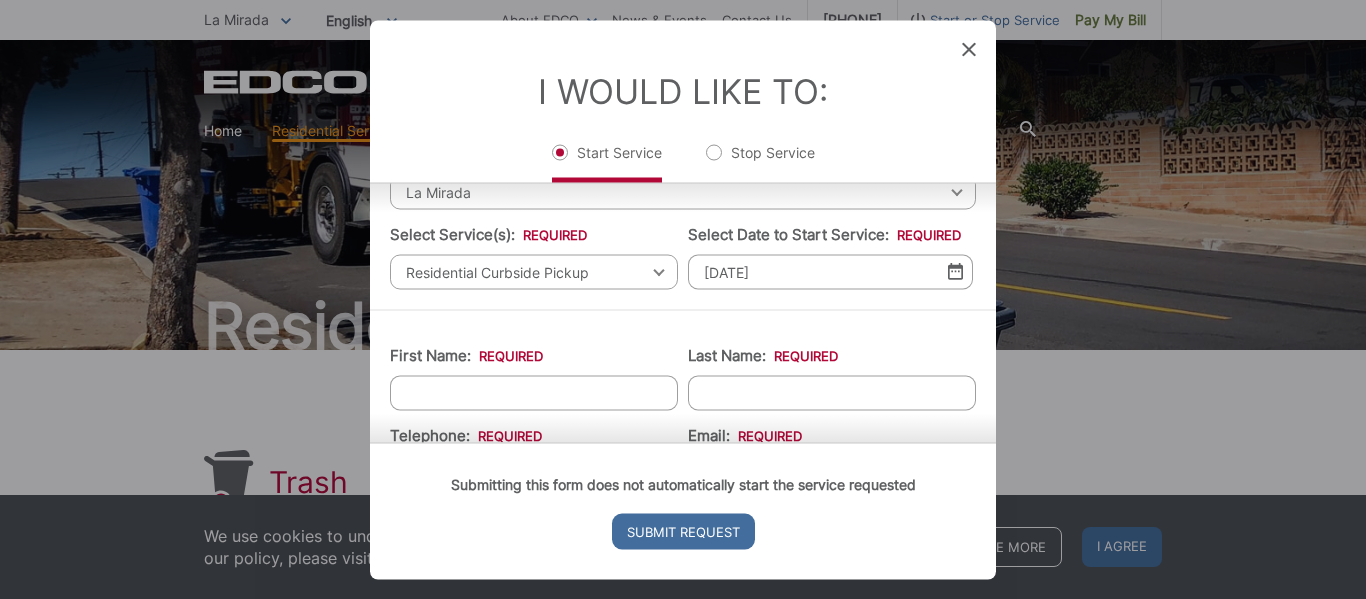 scroll, scrollTop: 200, scrollLeft: 0, axis: vertical 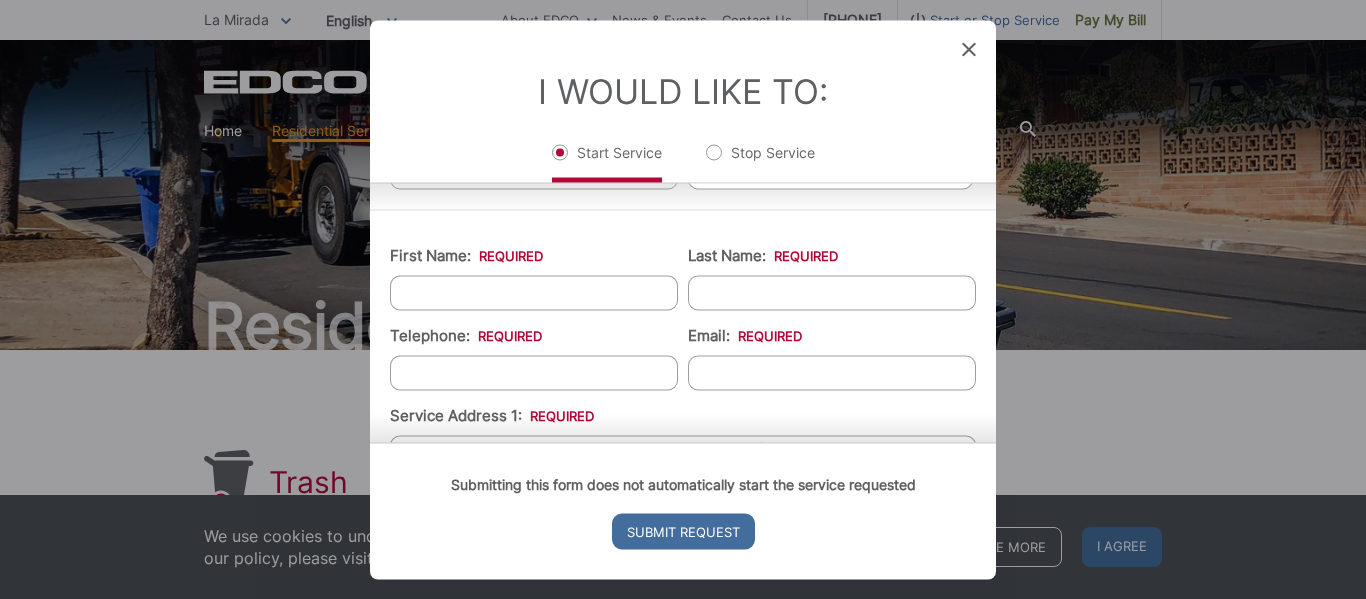 click on "First Name: *" at bounding box center (534, 292) 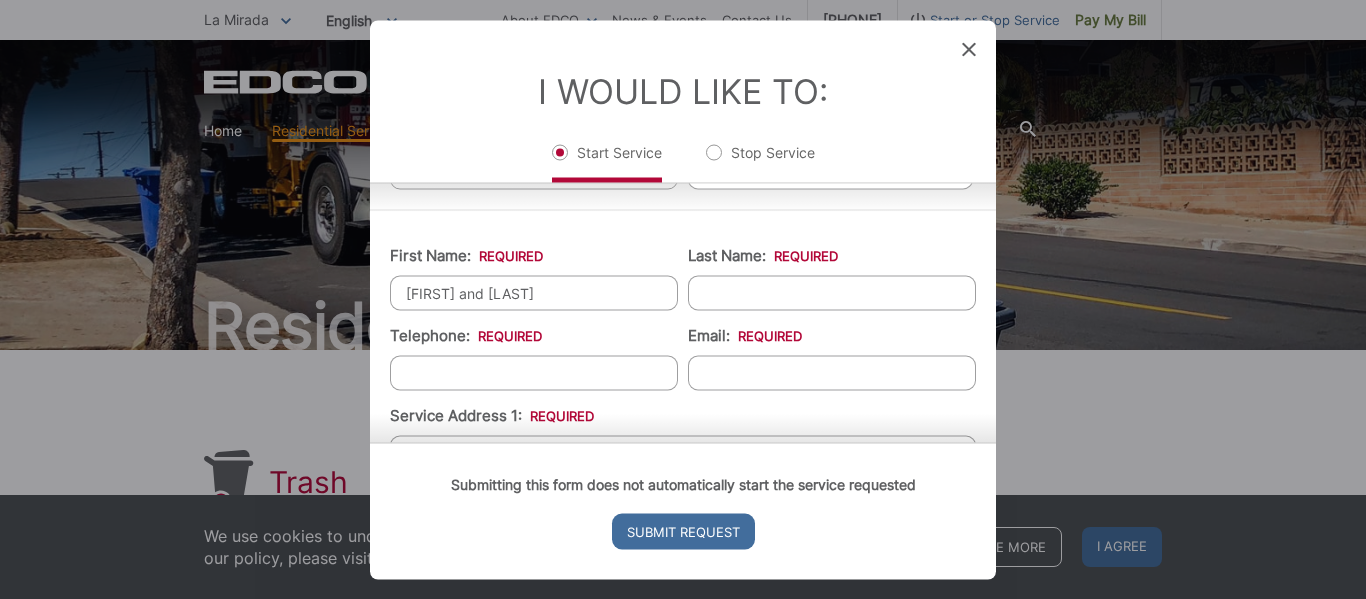 type on "[FIRST] and [LAST]" 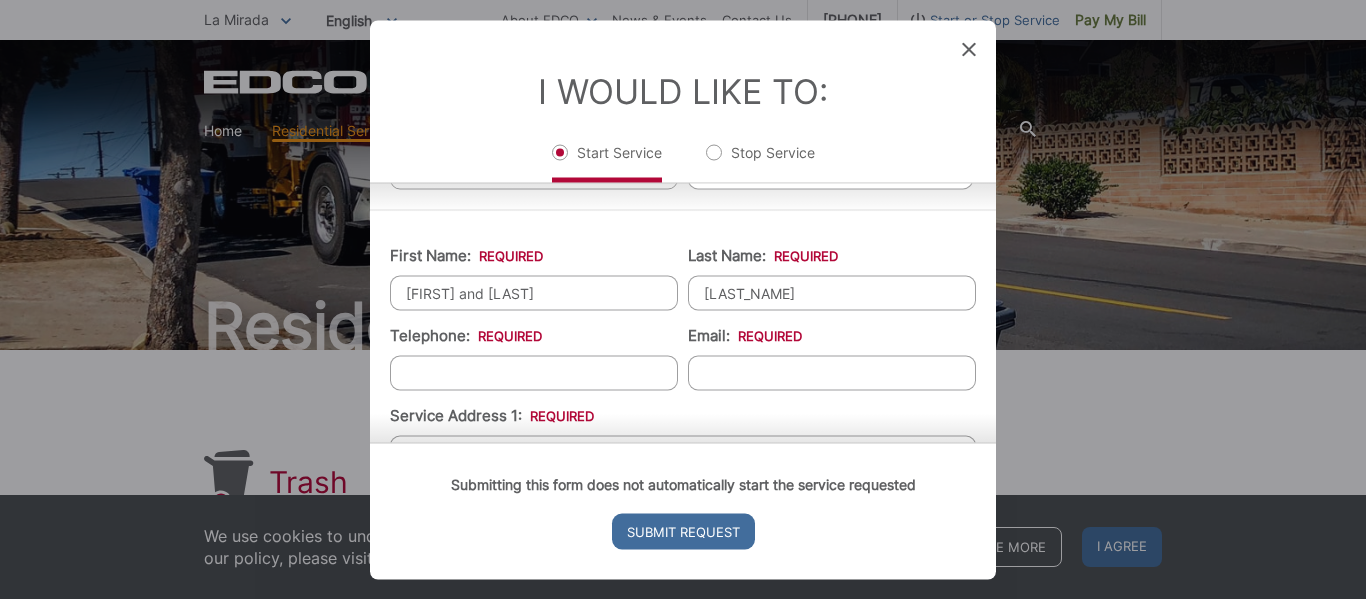 type on "[LAST_NAME]" 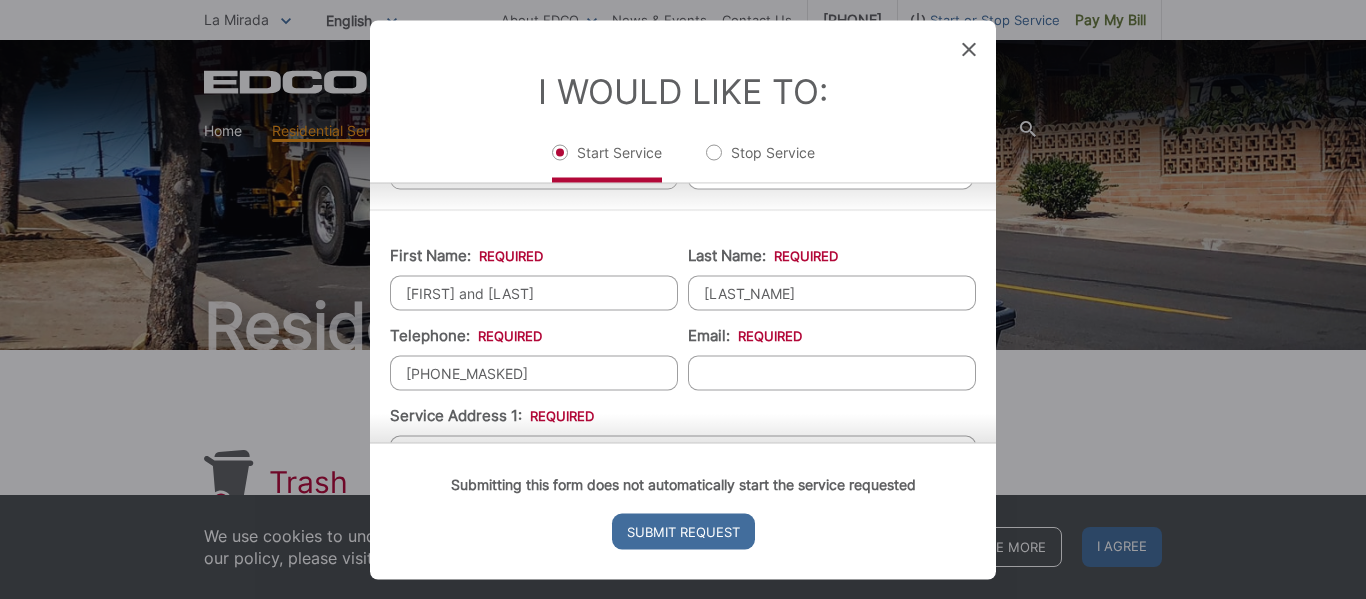 type on "[PHONE]" 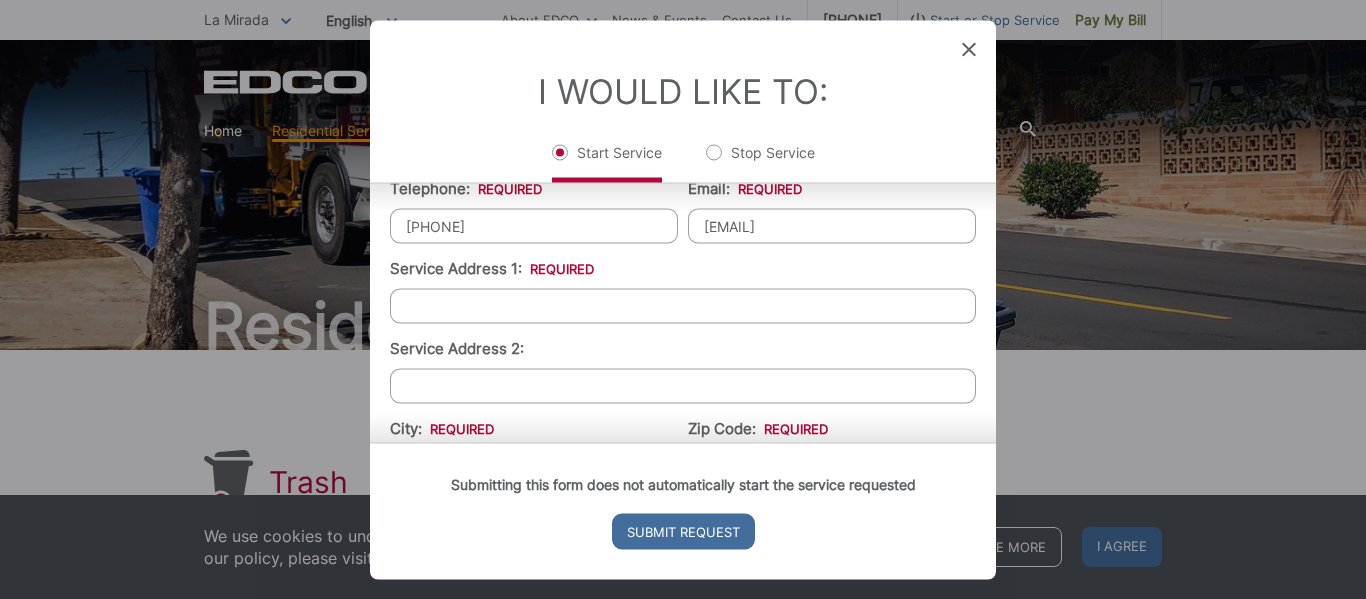 scroll, scrollTop: 400, scrollLeft: 0, axis: vertical 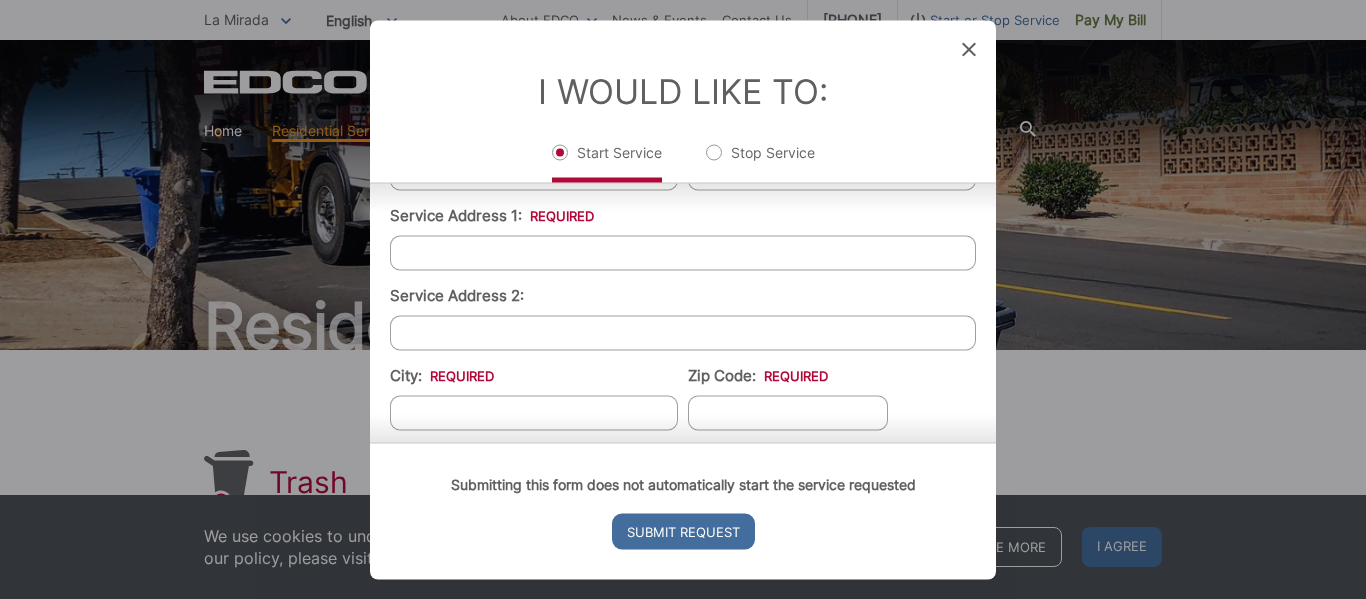 type on "[EMAIL]" 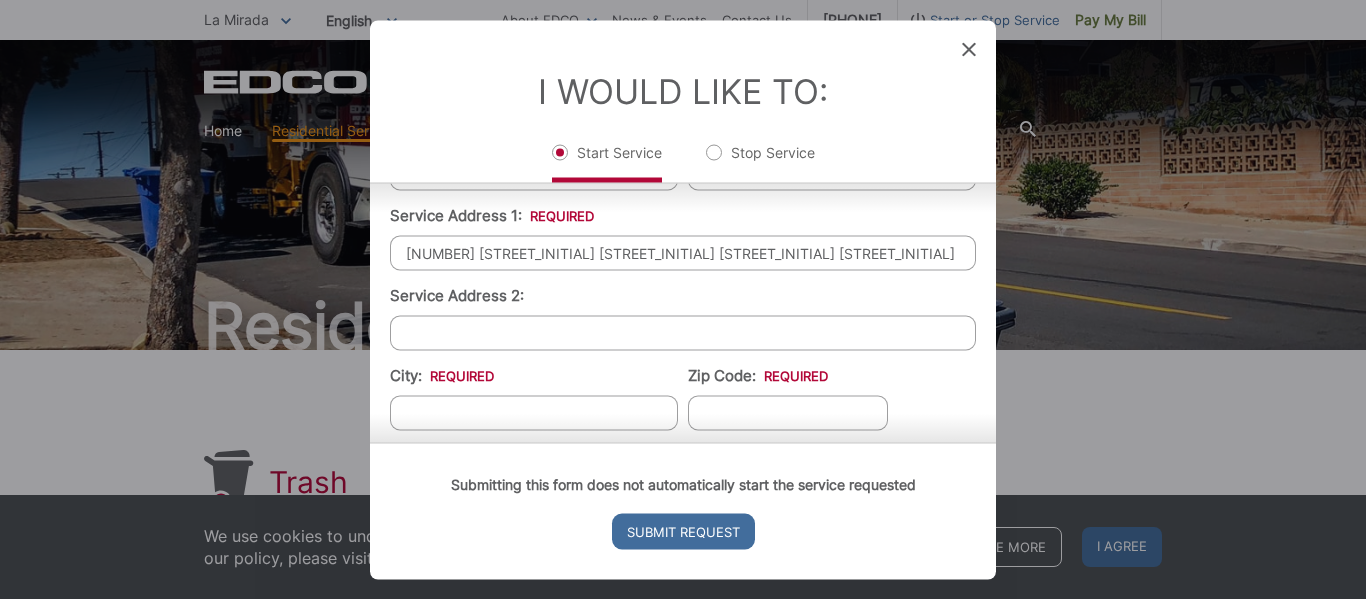 type on "[NUMBER] [STREET_INITIAL] [STREET_INITIAL] [STREET_INITIAL] [STREET_INITIAL] [STREET_INITIAL]" 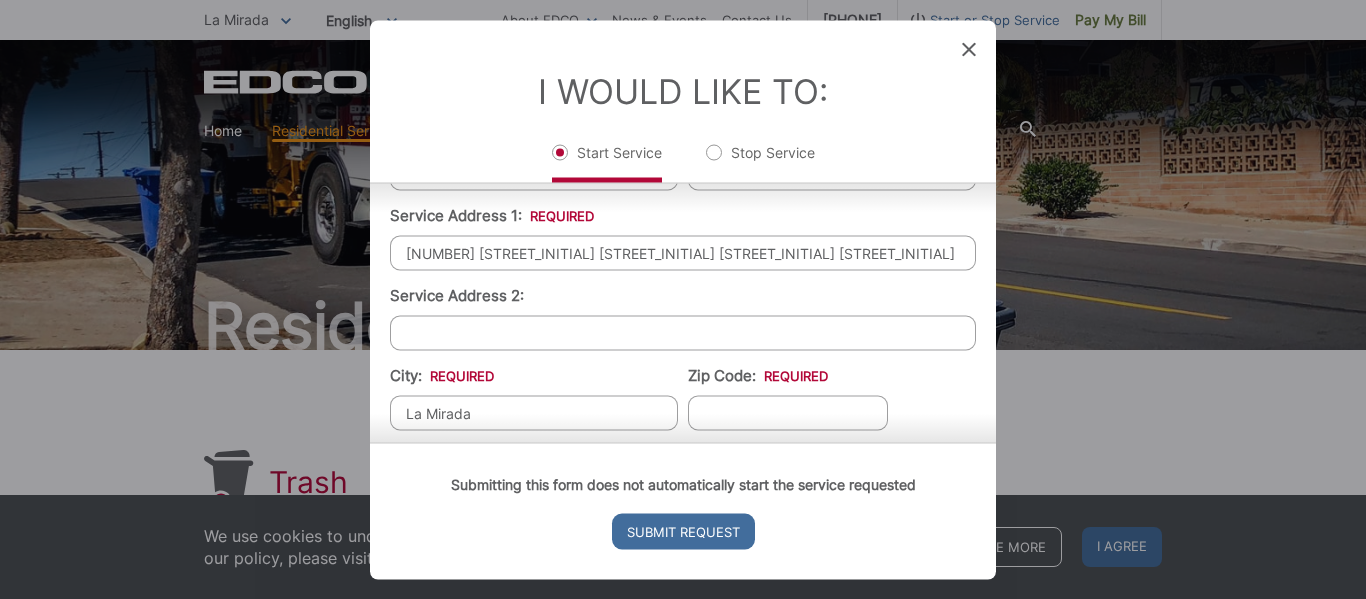 type on "La Mirada" 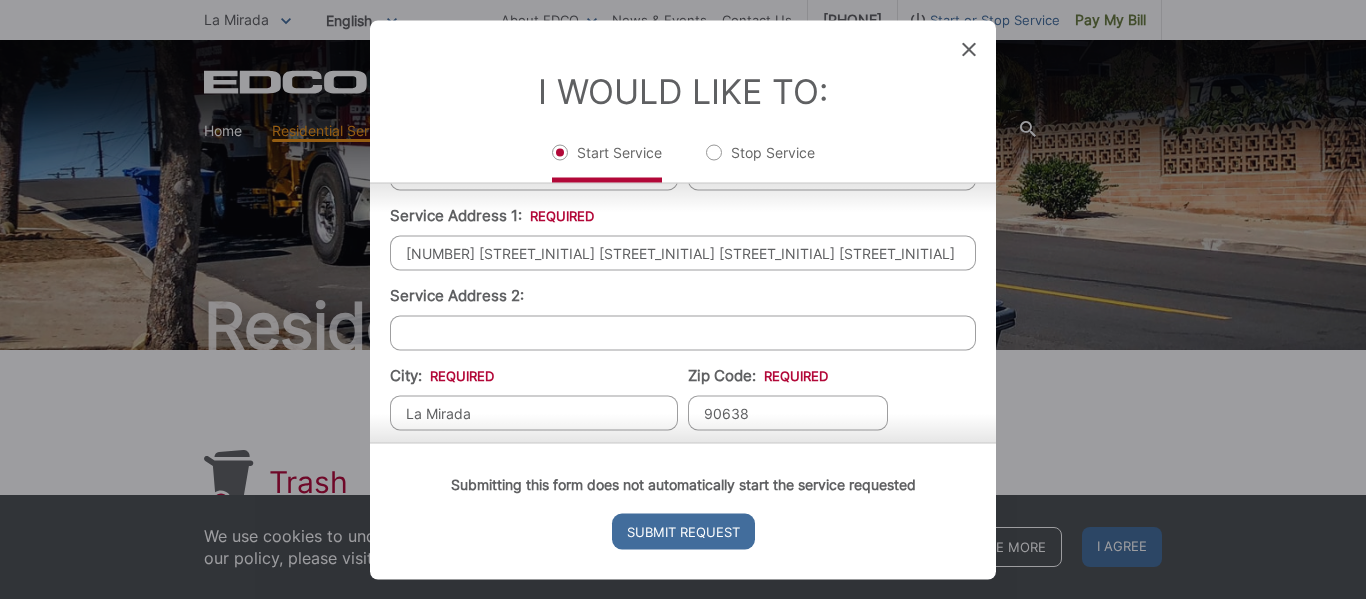 type on "90638" 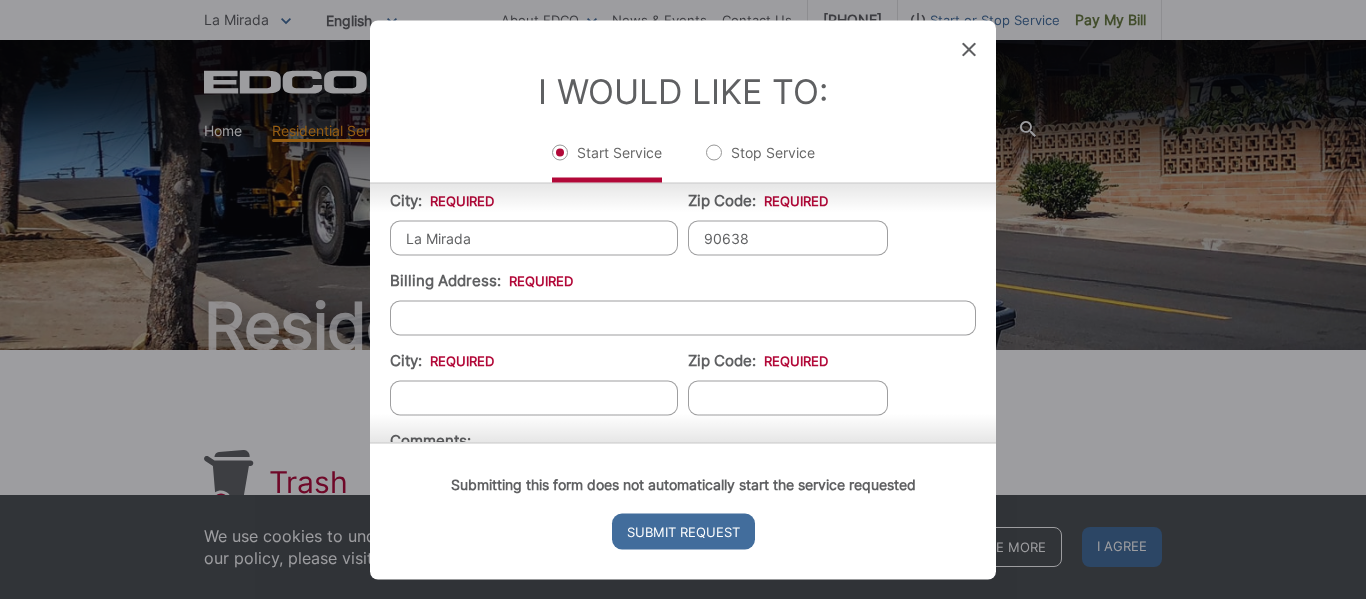 scroll, scrollTop: 600, scrollLeft: 0, axis: vertical 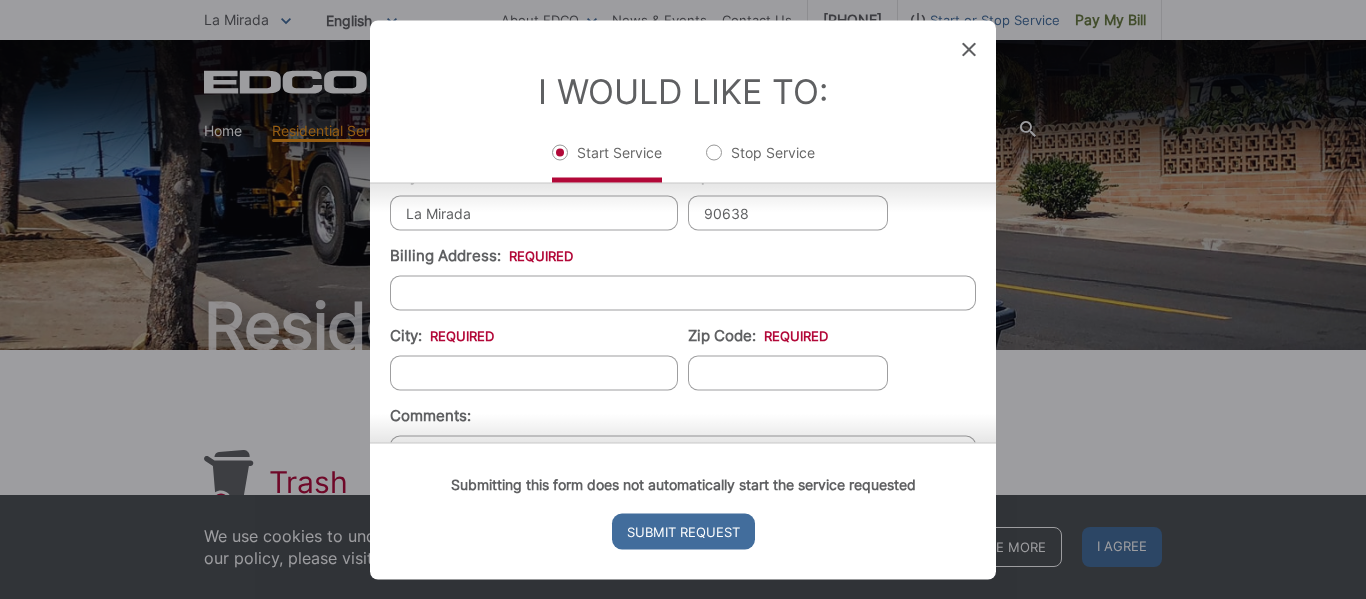 click on "Billing Address: *" at bounding box center [683, 292] 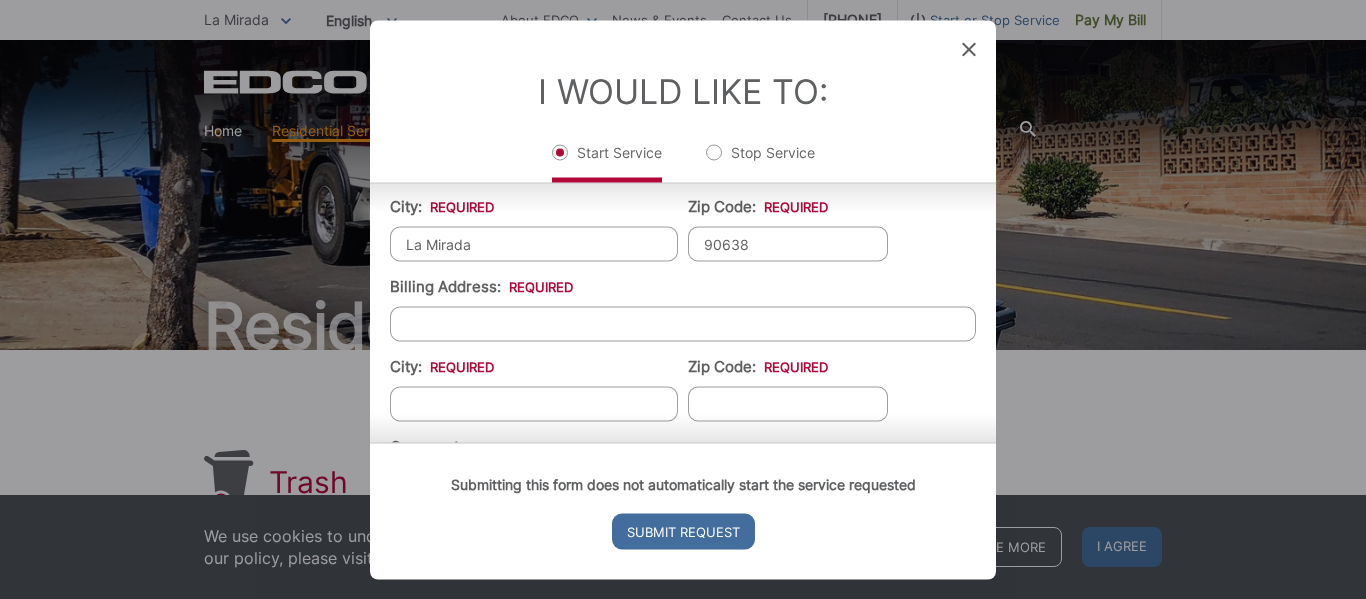 scroll, scrollTop: 600, scrollLeft: 0, axis: vertical 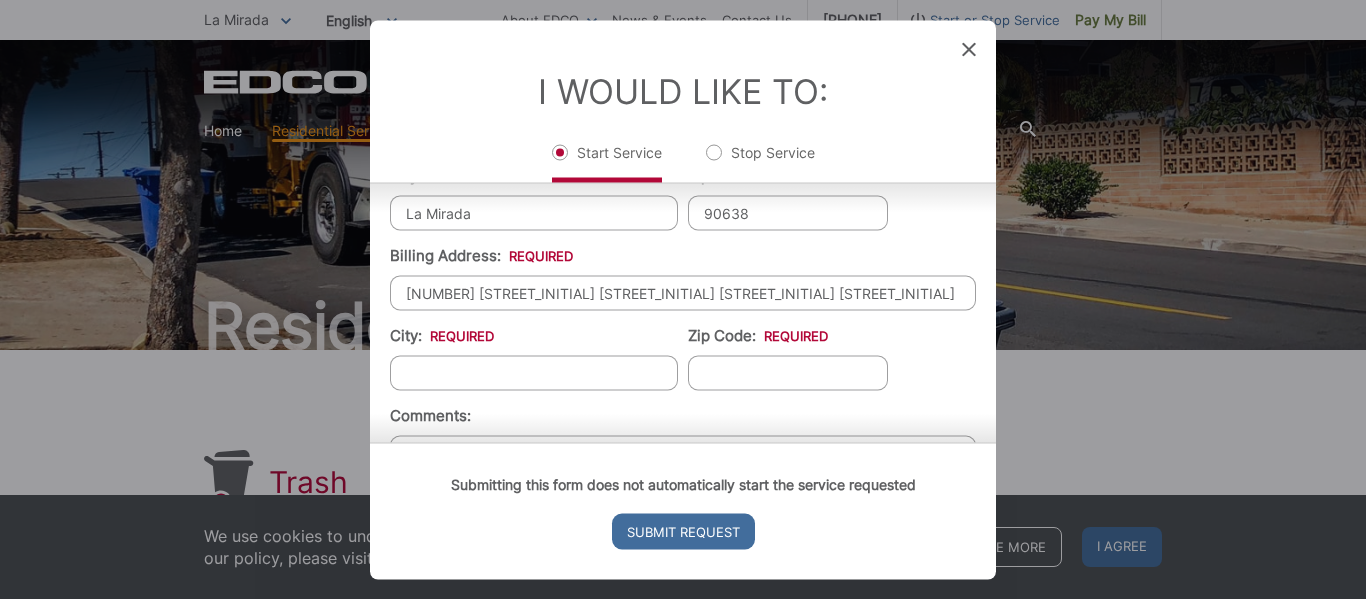 type on "[NUMBER] [STREET_INITIAL] [STREET_INITIAL] [STREET_INITIAL] [STREET_INITIAL] [STREET_INITIAL]" 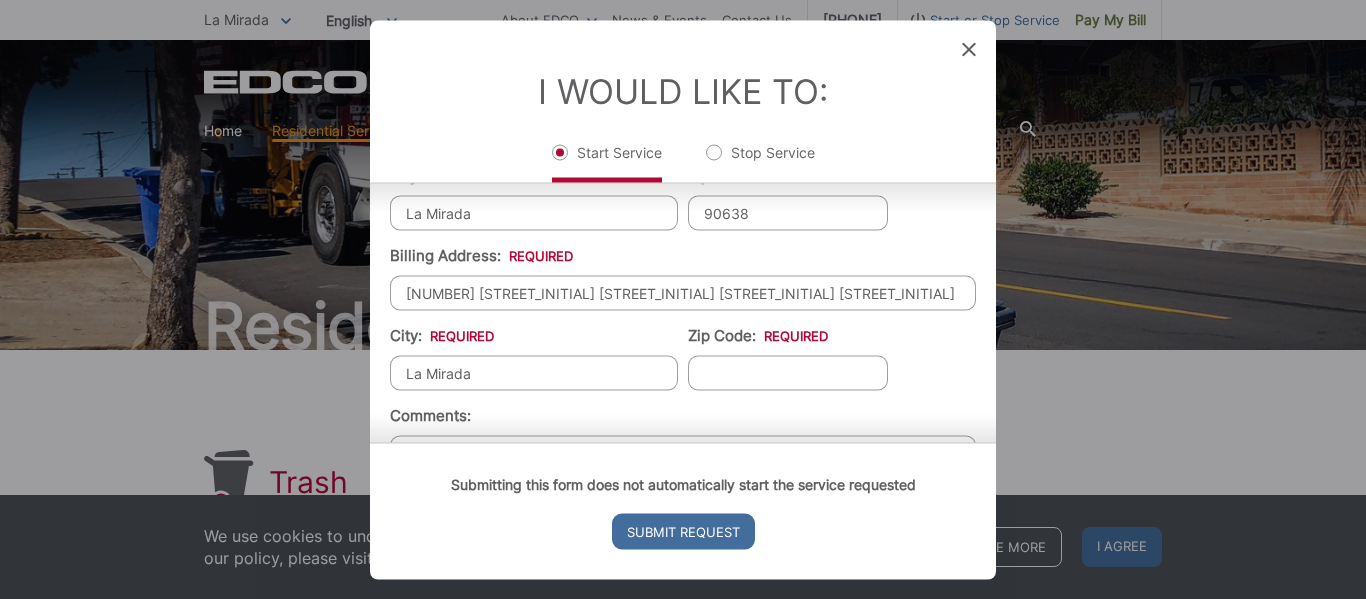 type on "La Mirada" 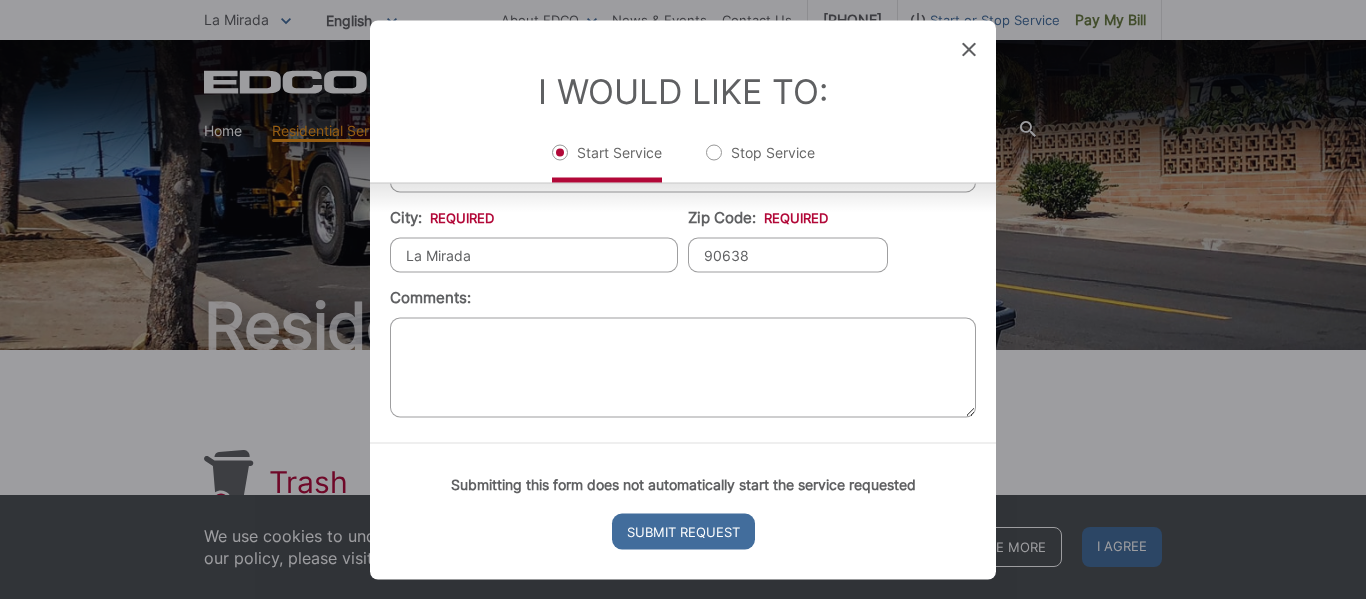 scroll, scrollTop: 719, scrollLeft: 0, axis: vertical 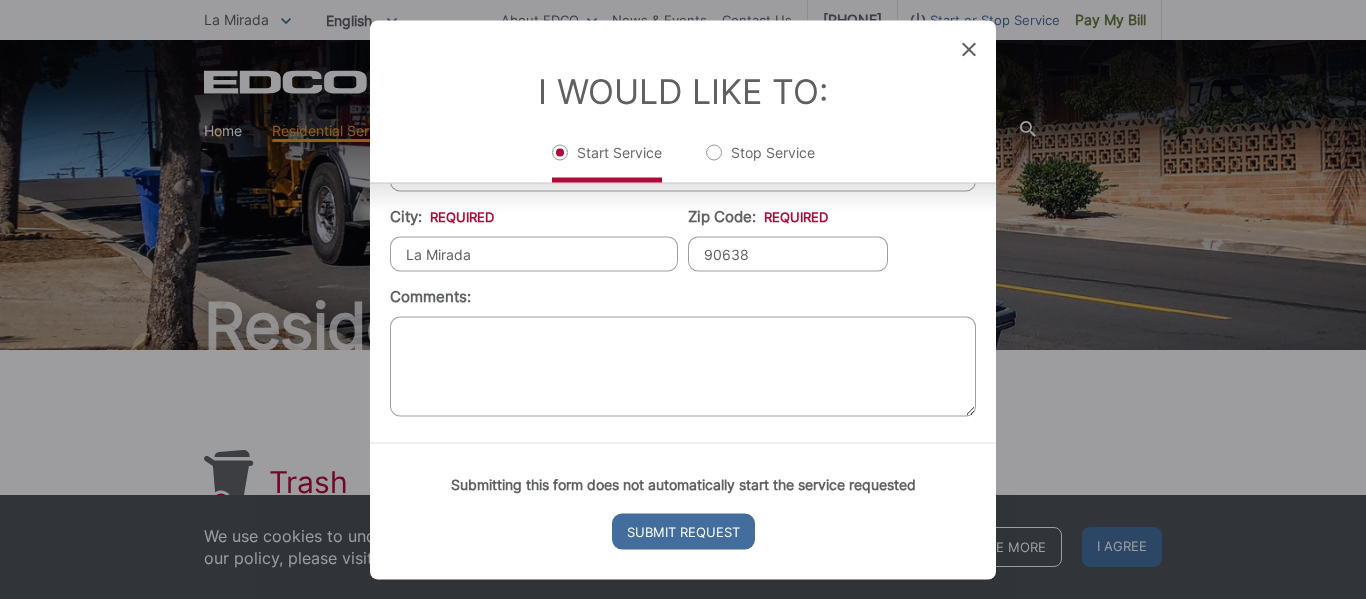 type on "90638" 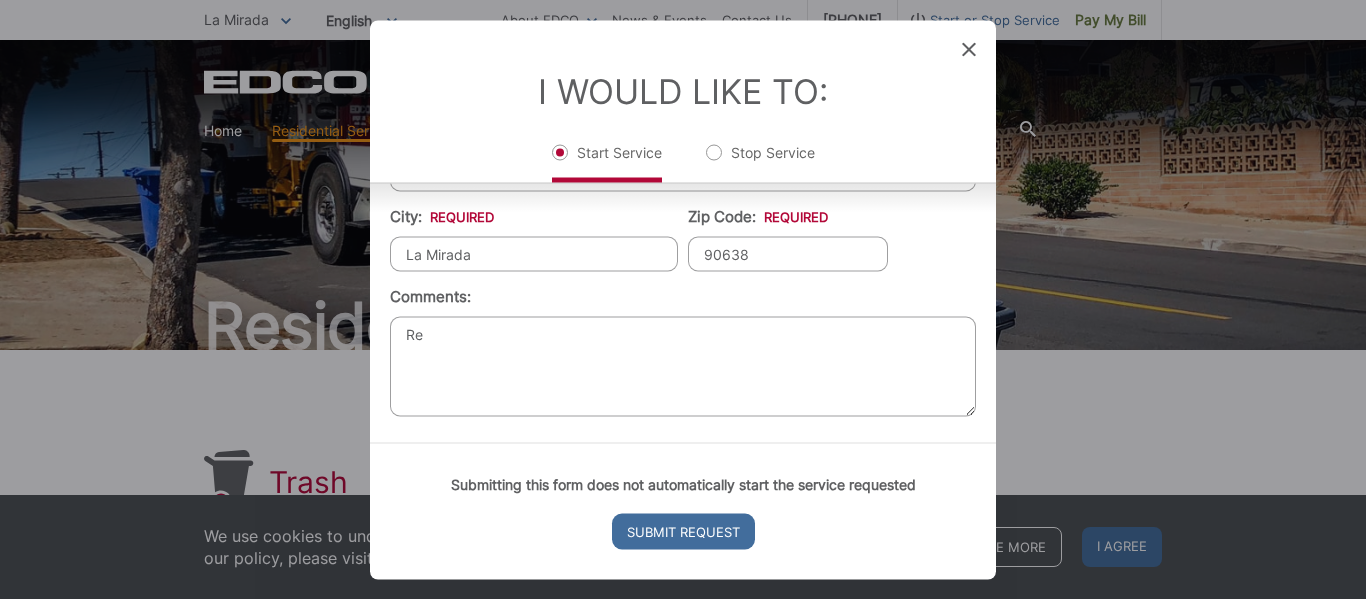 type on "R" 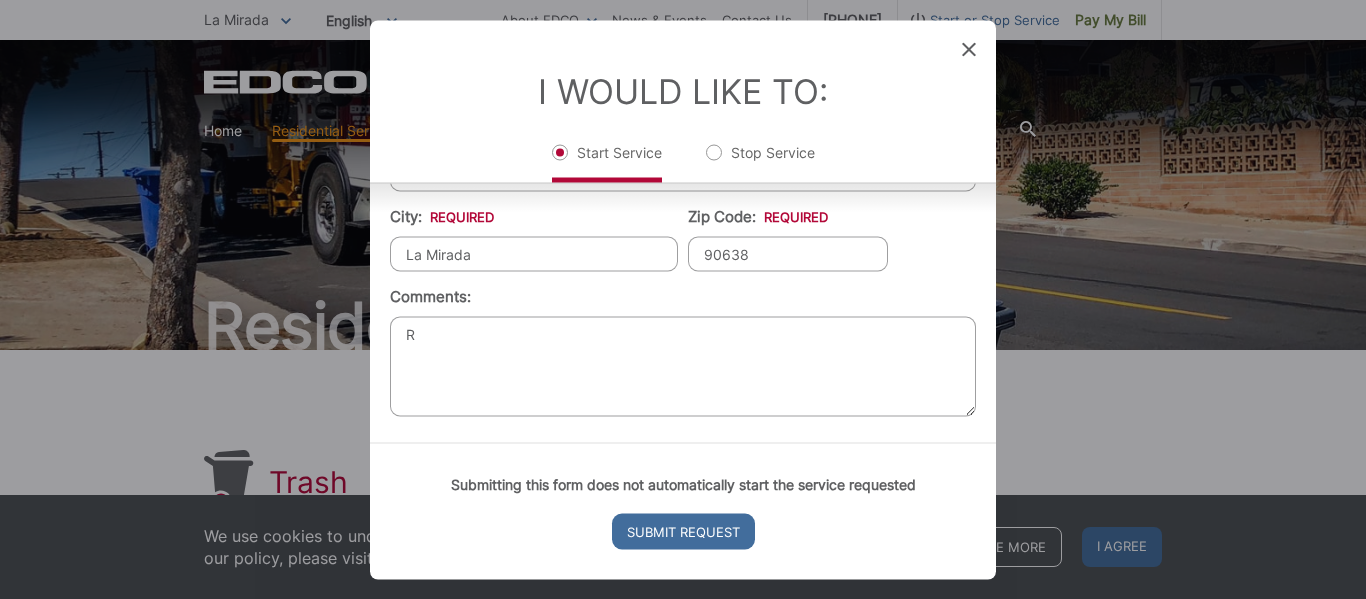type 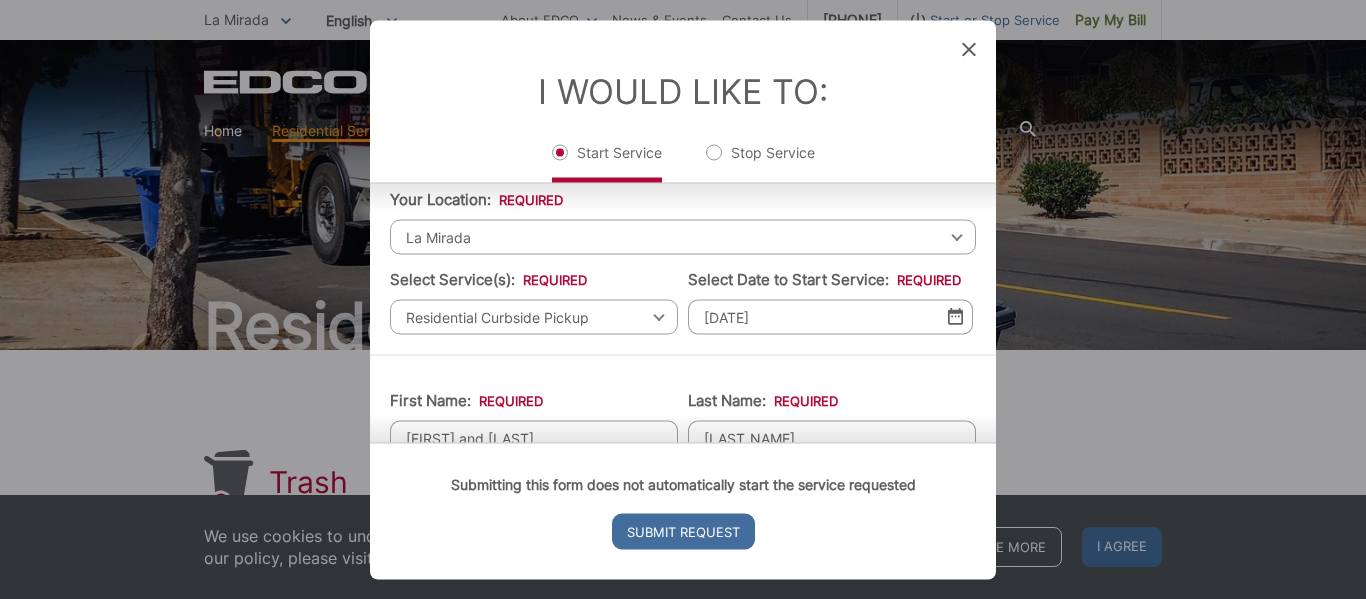 scroll, scrollTop: 19, scrollLeft: 0, axis: vertical 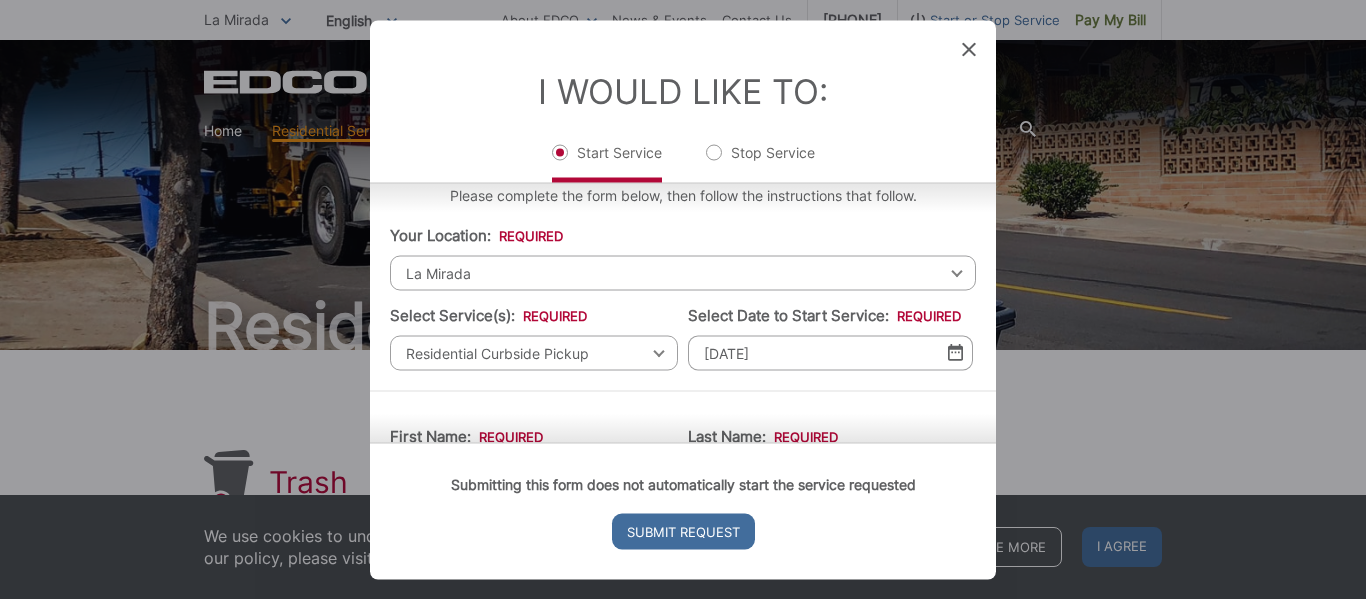 click at bounding box center [955, 352] 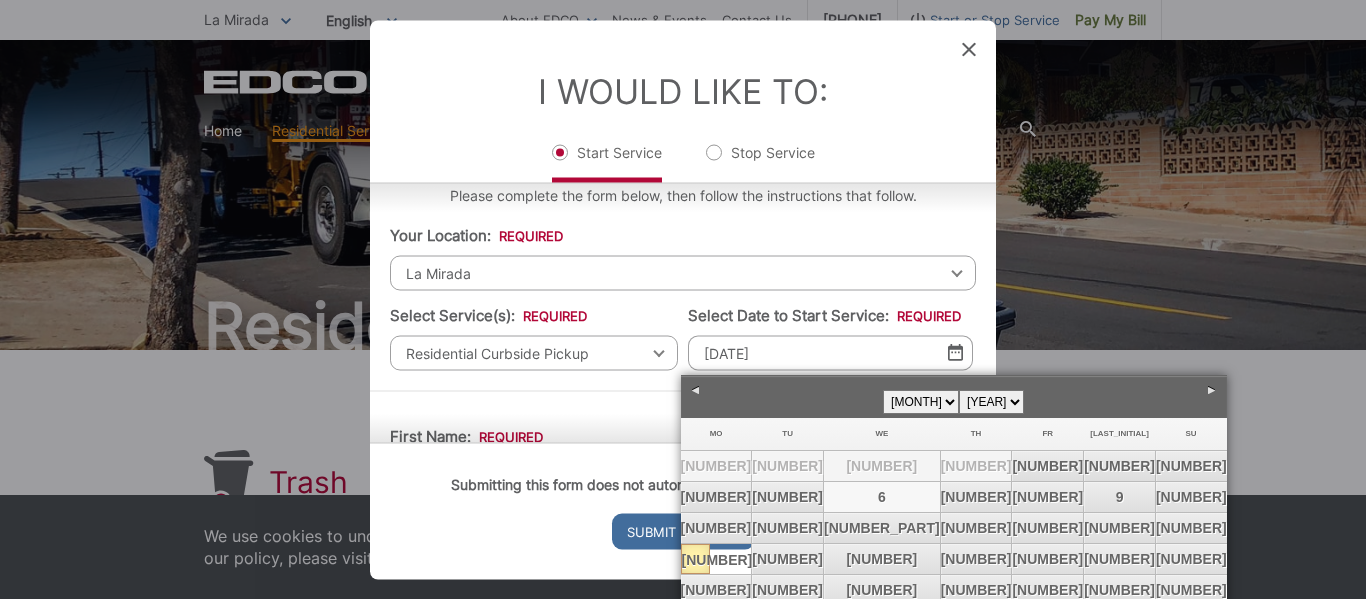 click on "6" at bounding box center [882, 497] 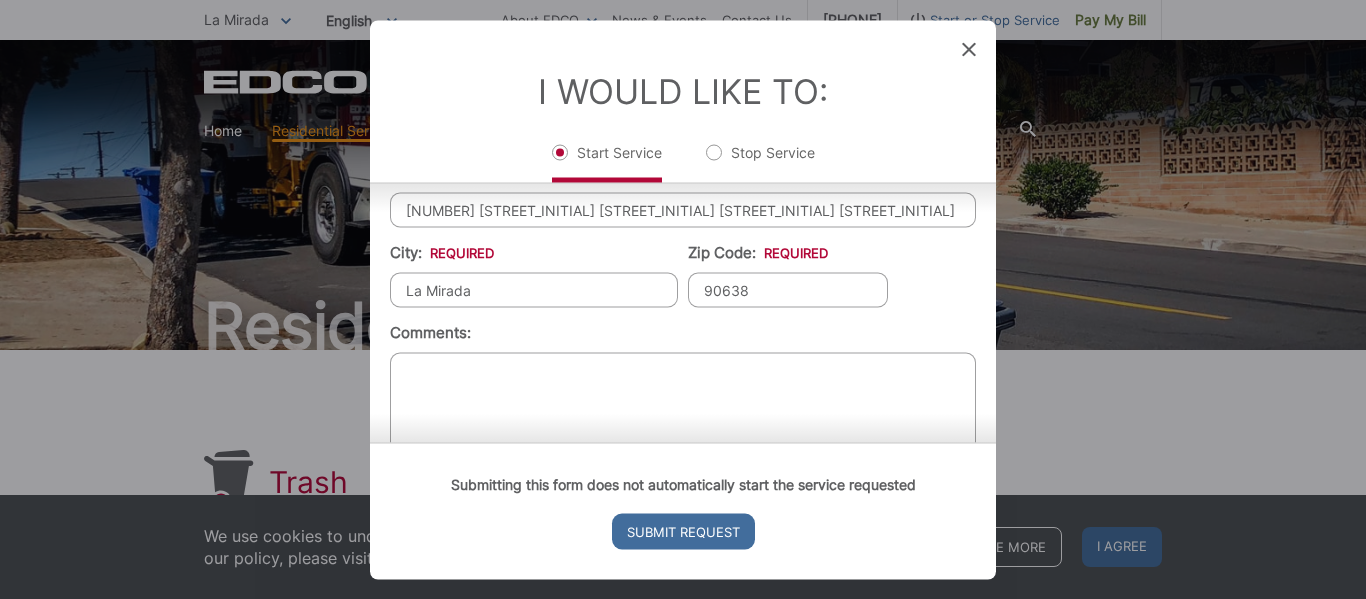 scroll, scrollTop: 719, scrollLeft: 0, axis: vertical 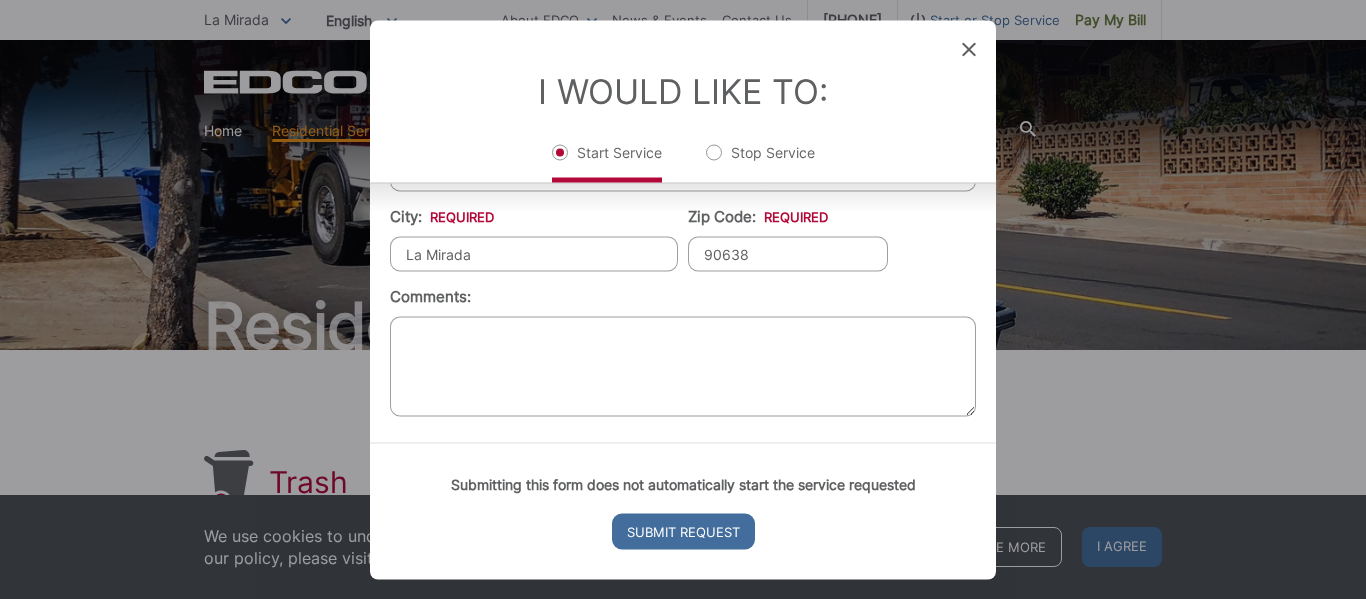 click on "Comments:" at bounding box center [683, 366] 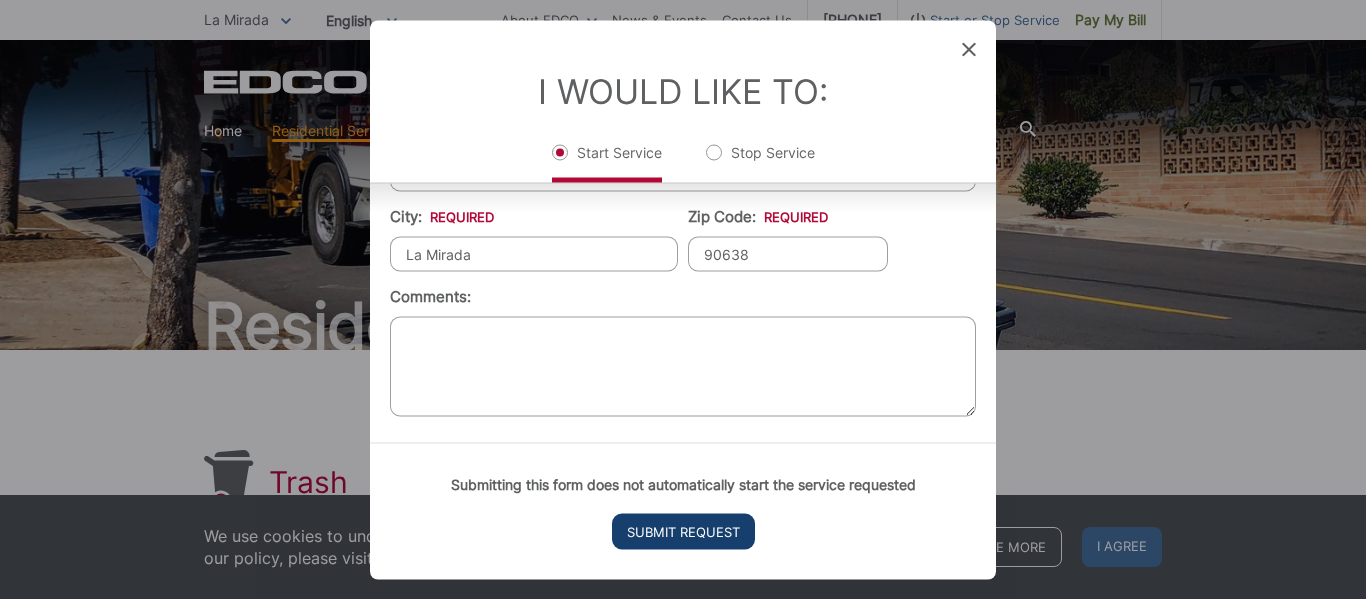 click on "Submit Request" at bounding box center (683, 531) 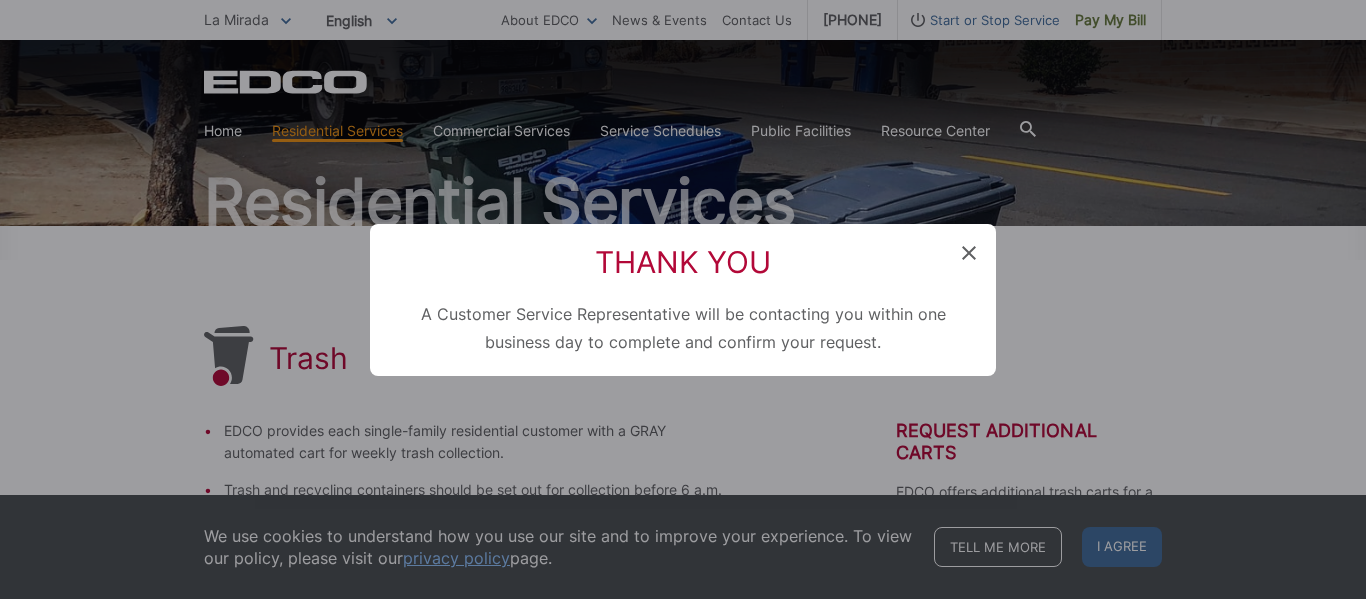 scroll, scrollTop: 0, scrollLeft: 0, axis: both 